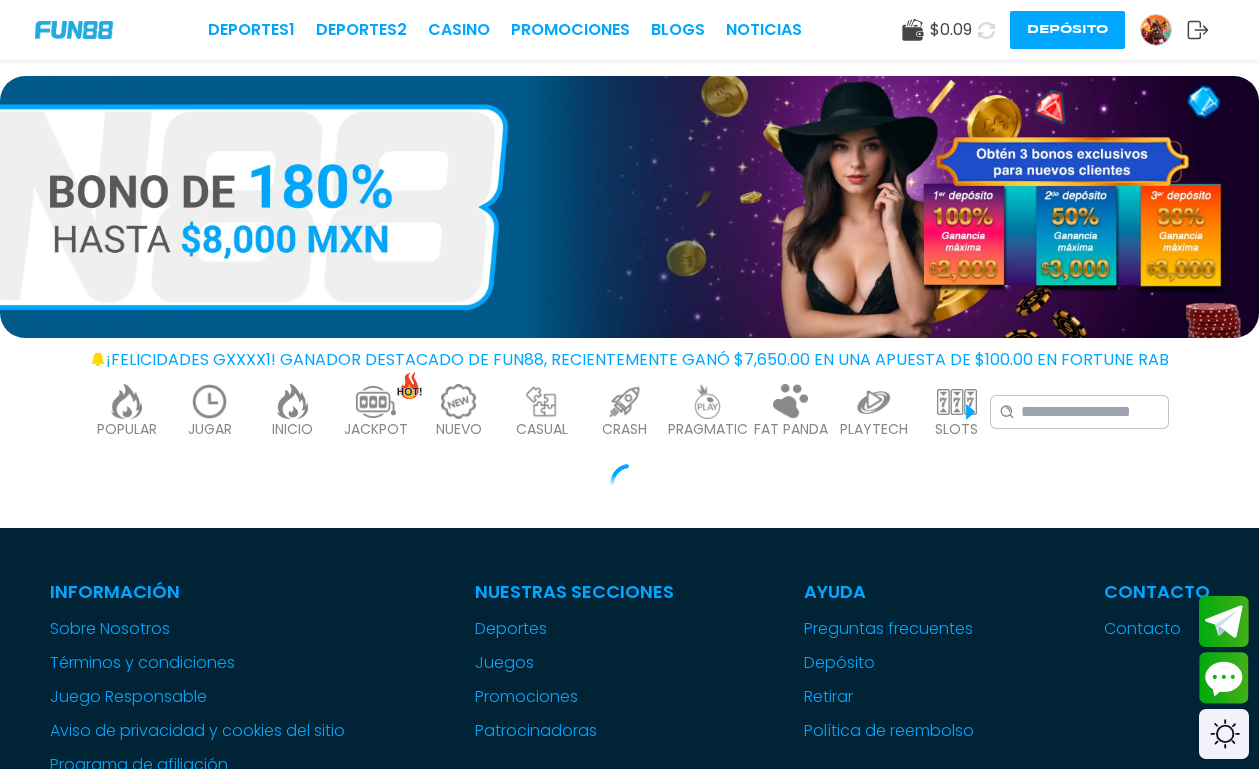 scroll, scrollTop: 0, scrollLeft: 0, axis: both 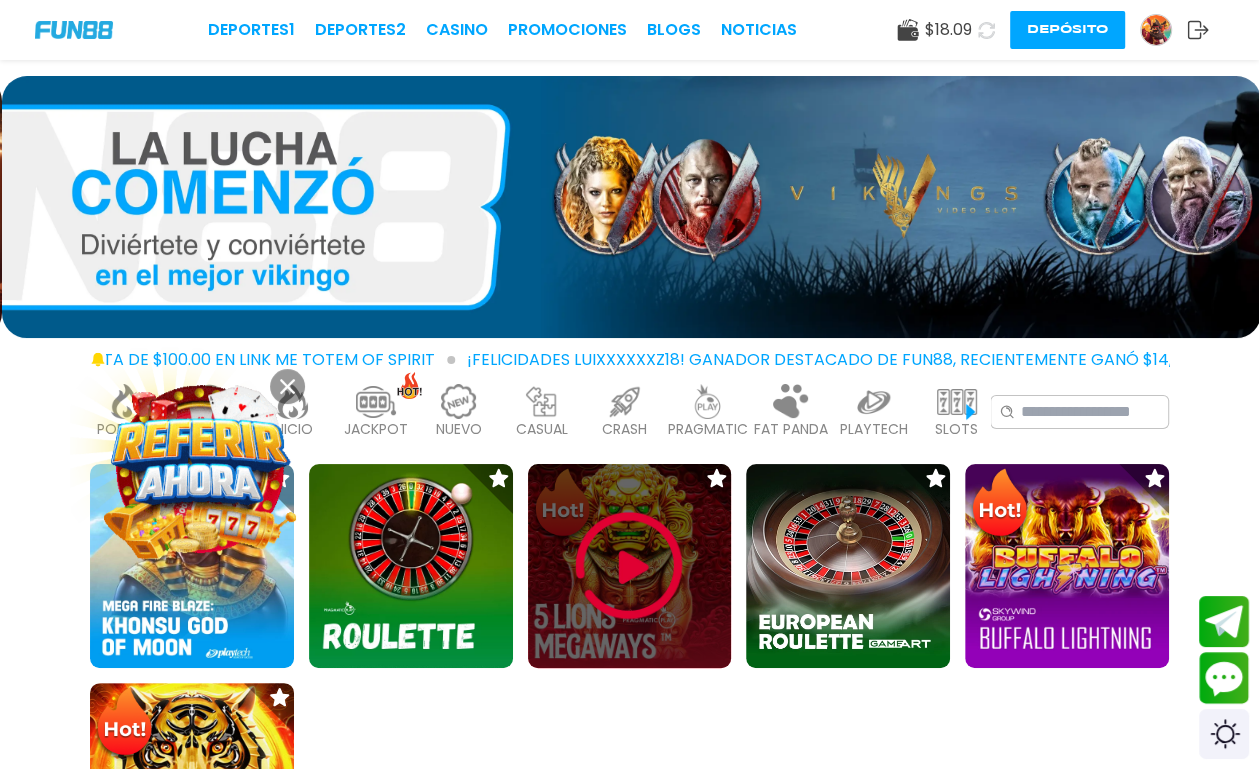 click at bounding box center (629, 566) 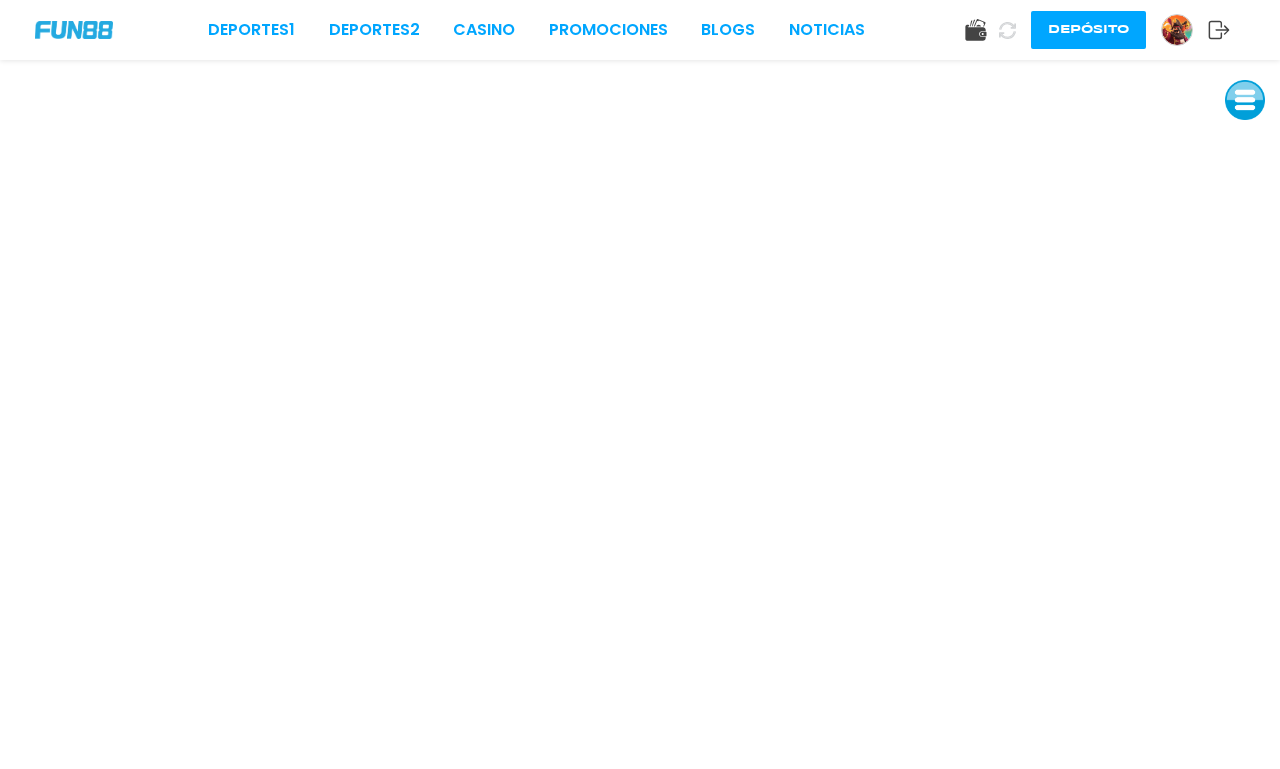 click at bounding box center (1177, 30) 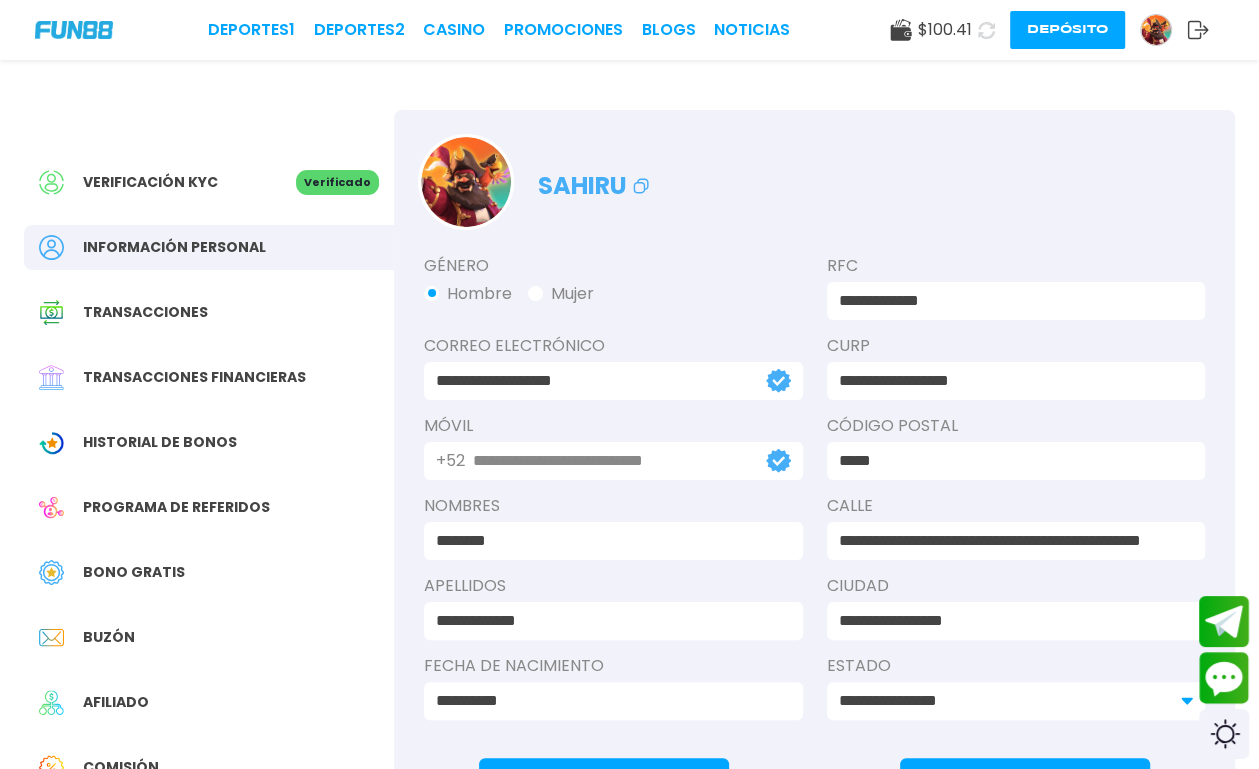 click on "$ 100.41" at bounding box center (945, 30) 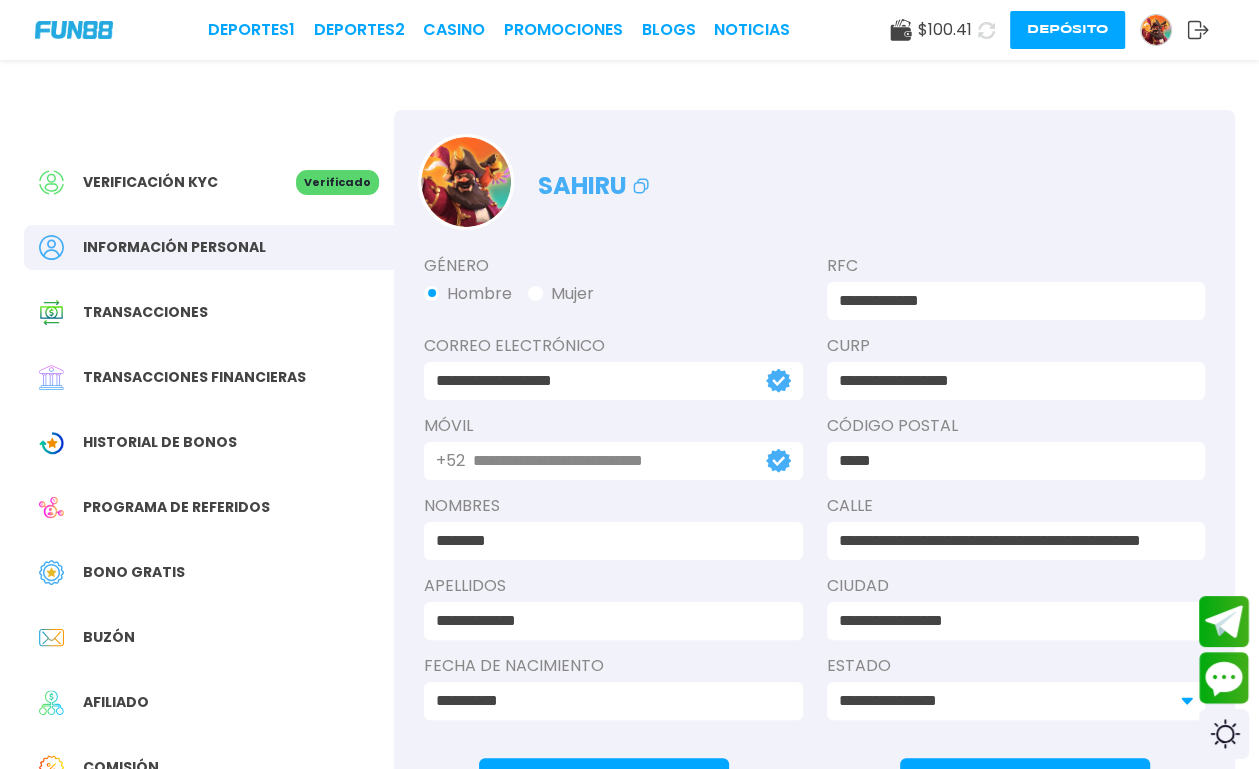 click 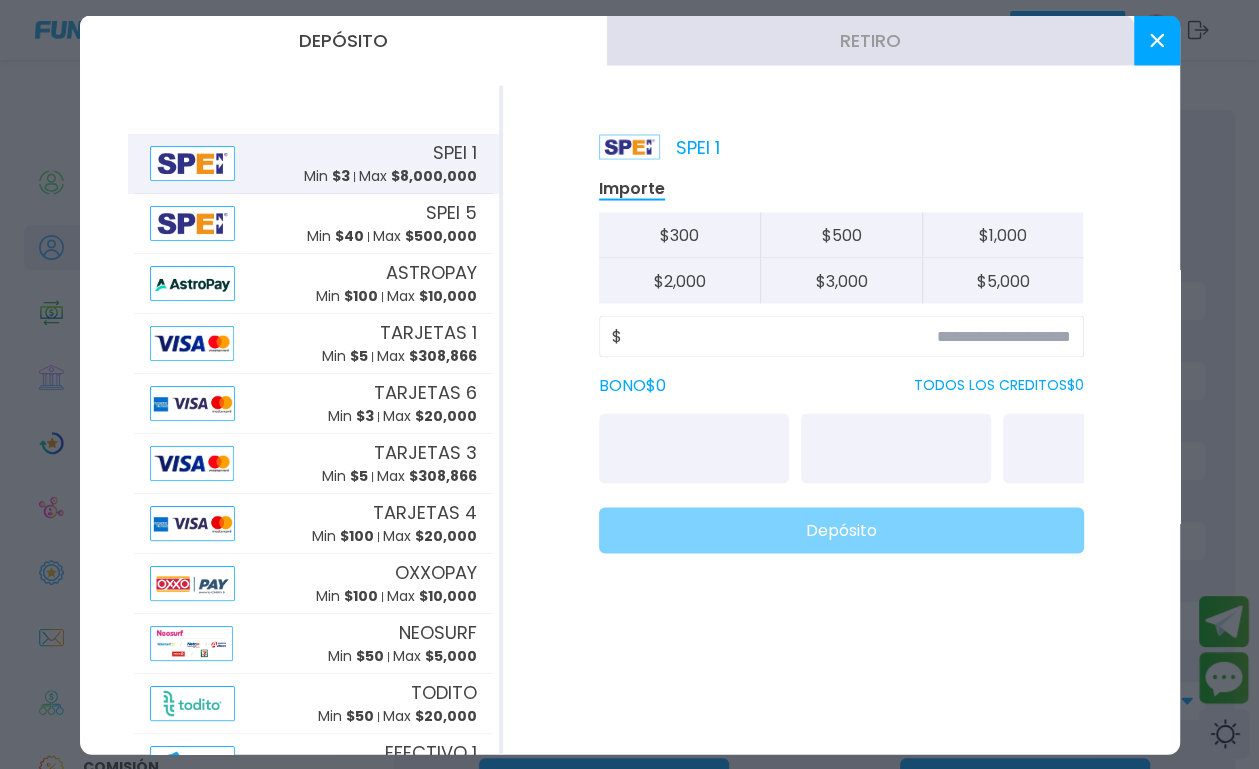 click on "Retiro" at bounding box center (870, 40) 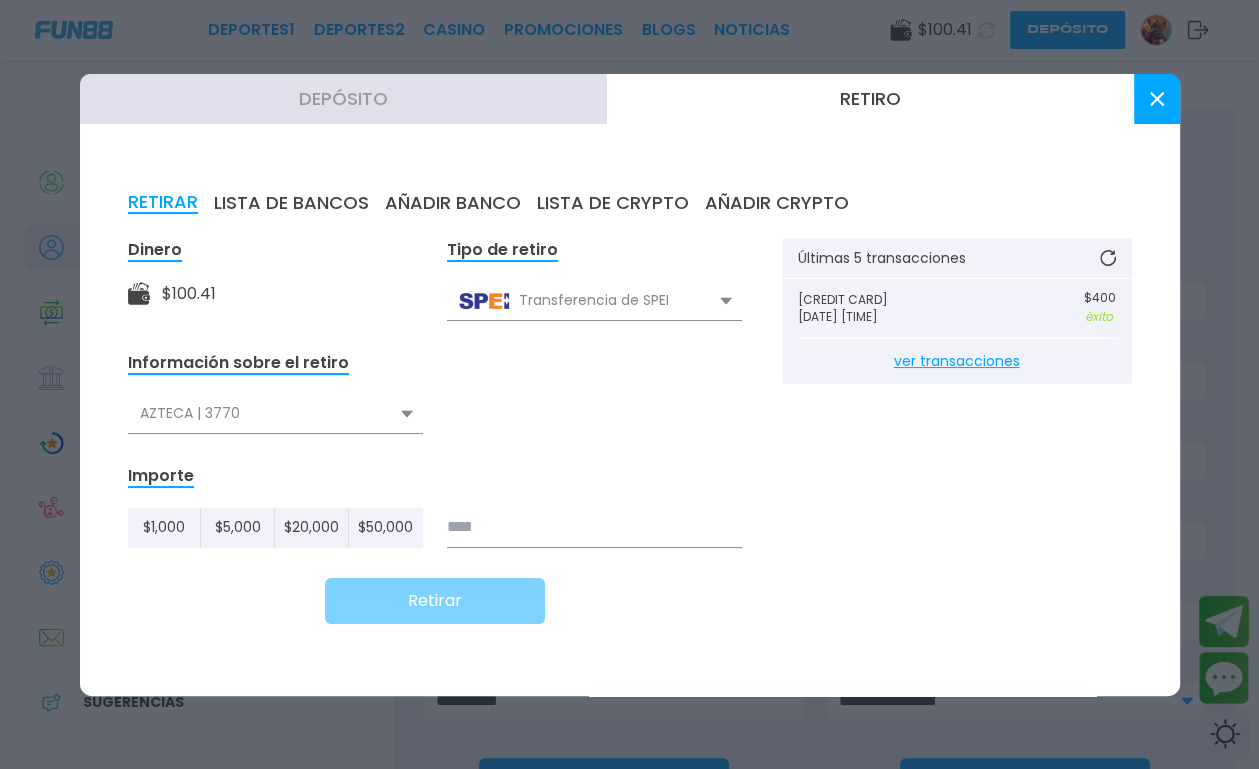 click at bounding box center [594, 528] 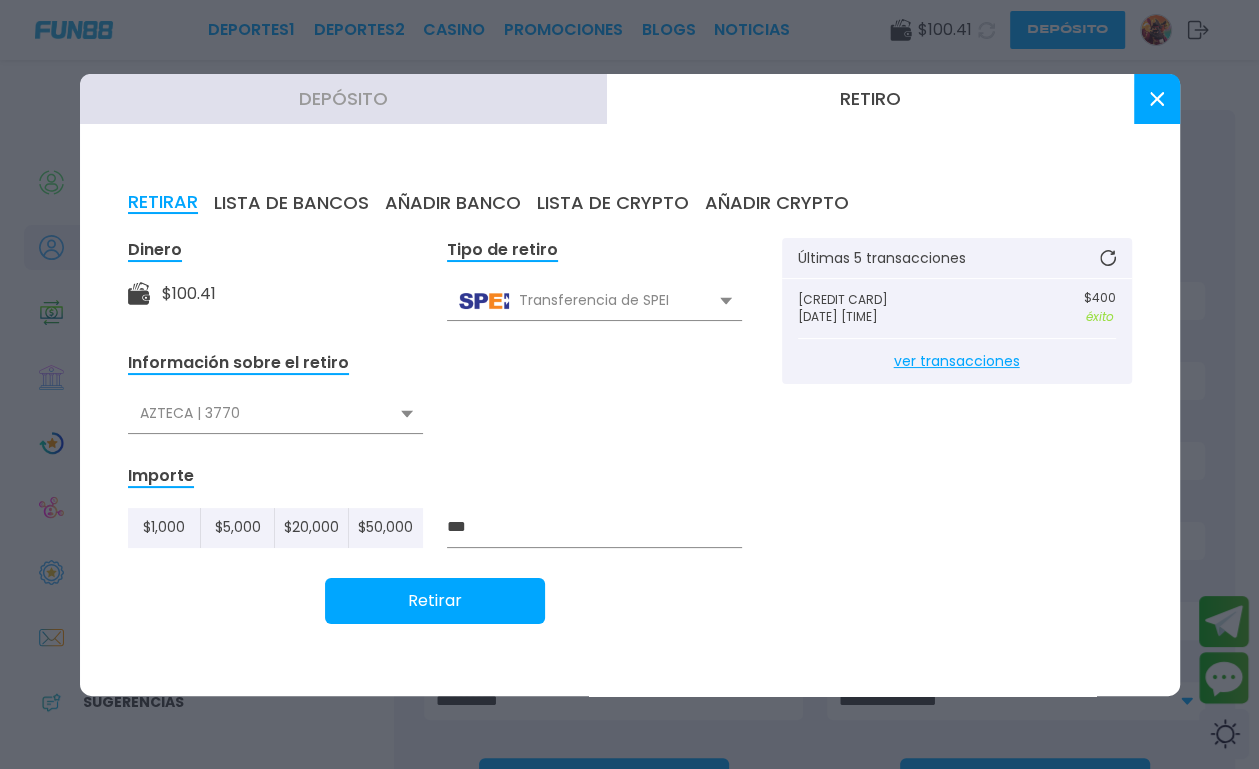 type on "***" 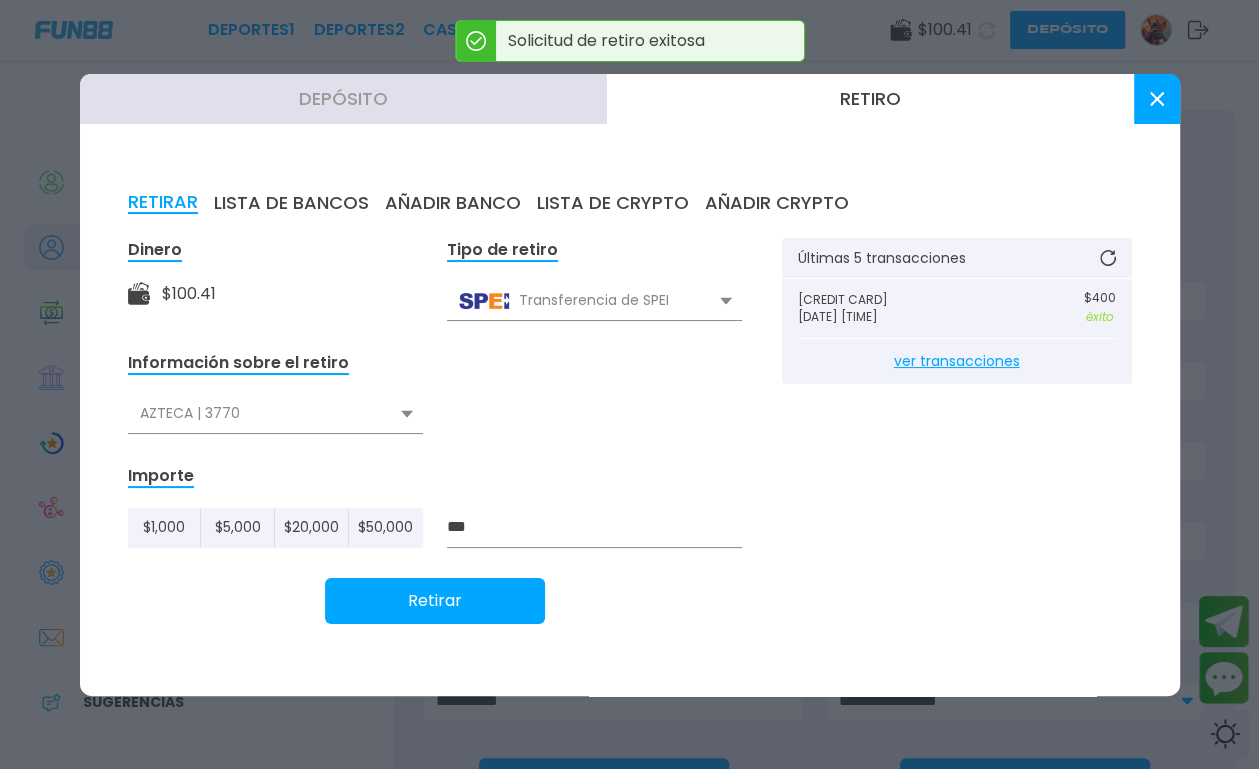 click 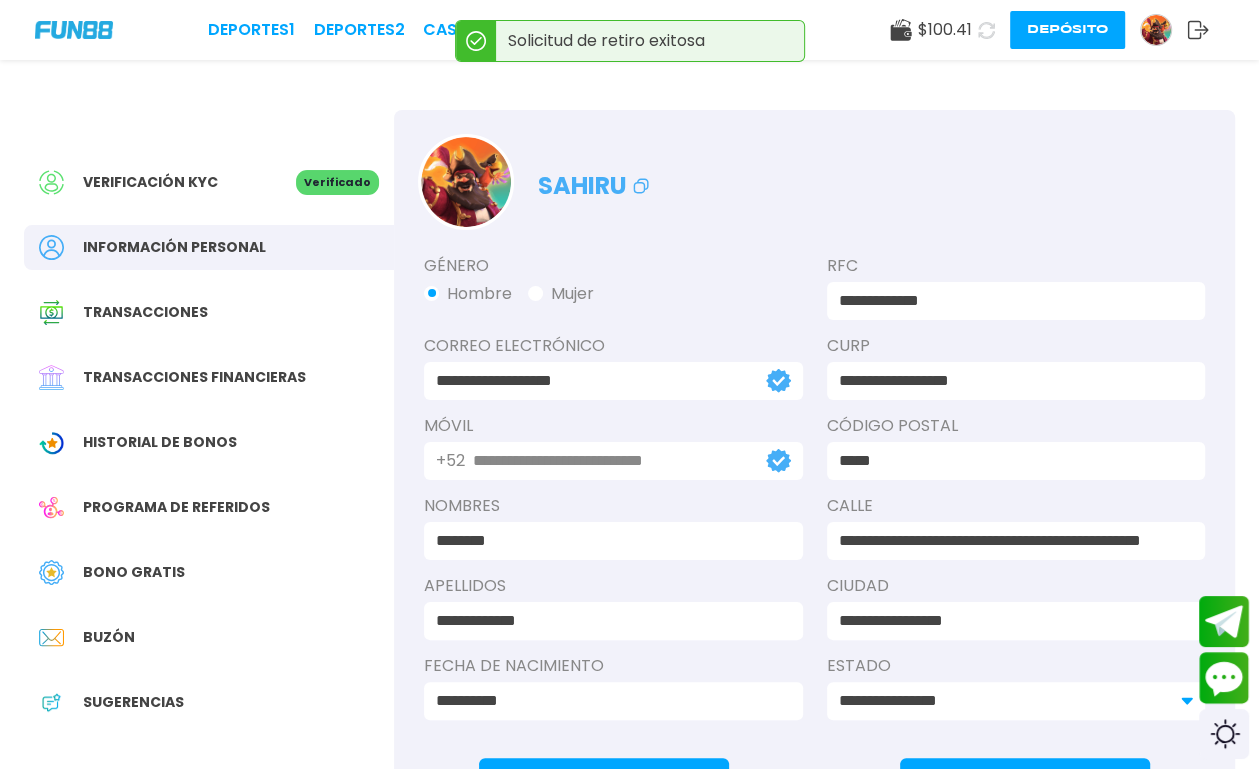 click 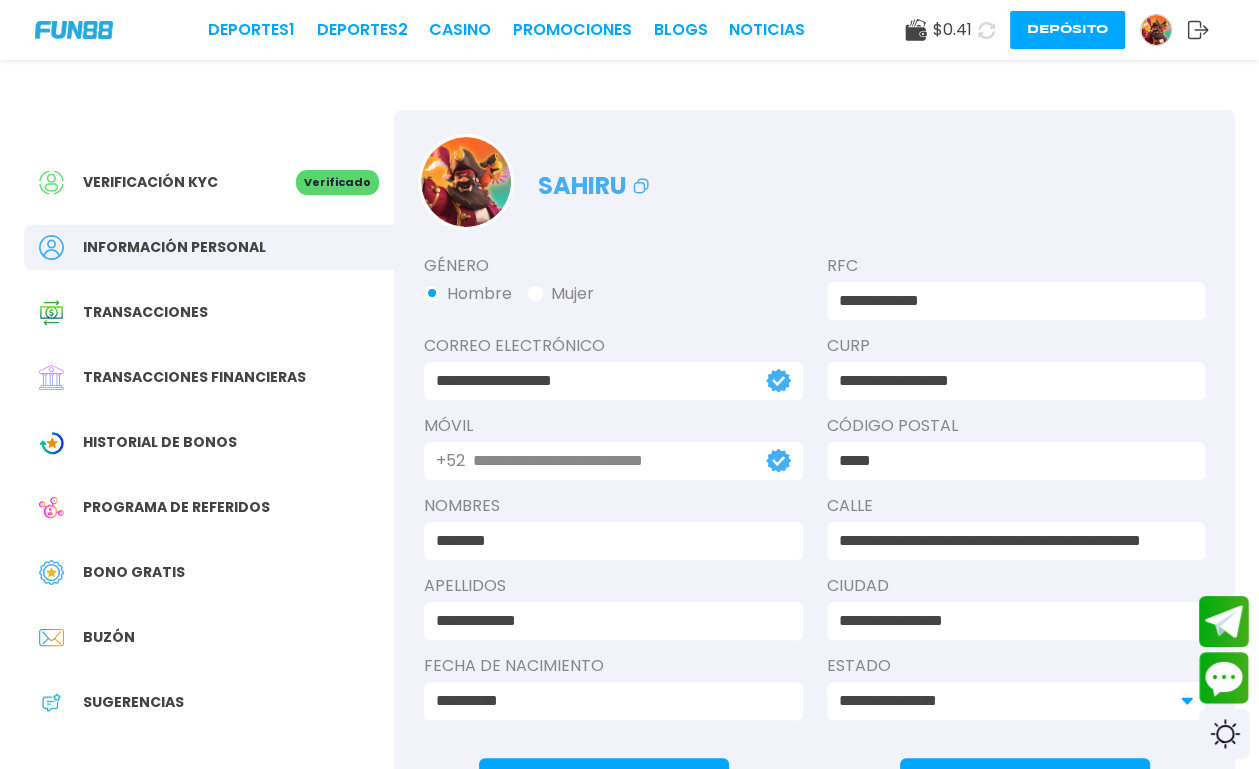 drag, startPoint x: 988, startPoint y: 26, endPoint x: 985, endPoint y: 43, distance: 17.262676 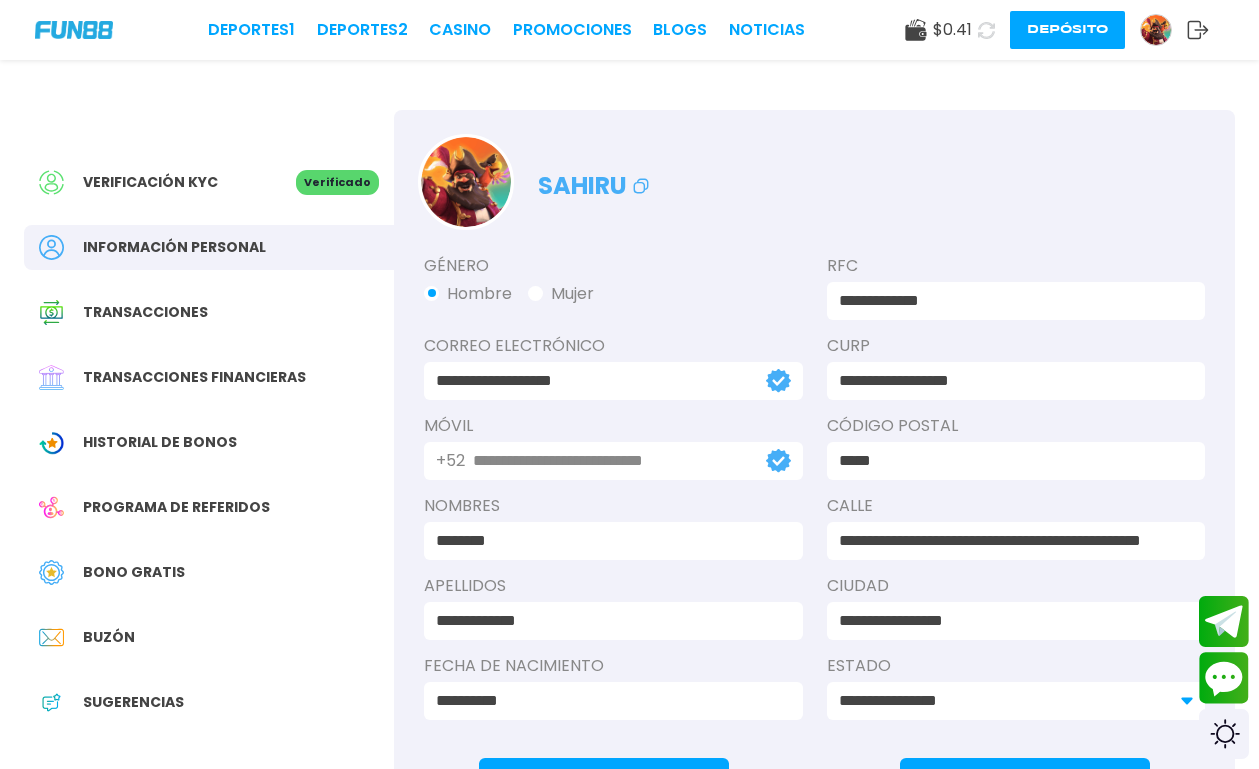 scroll, scrollTop: 0, scrollLeft: 0, axis: both 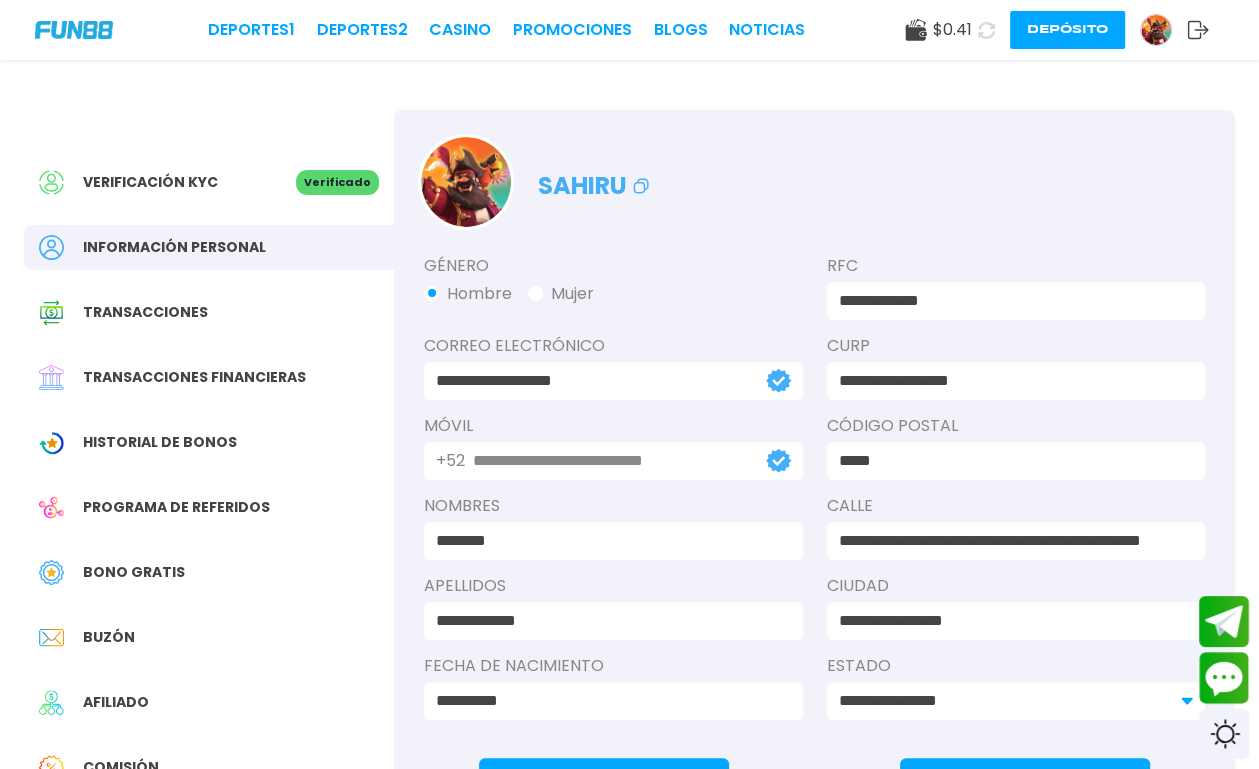 click 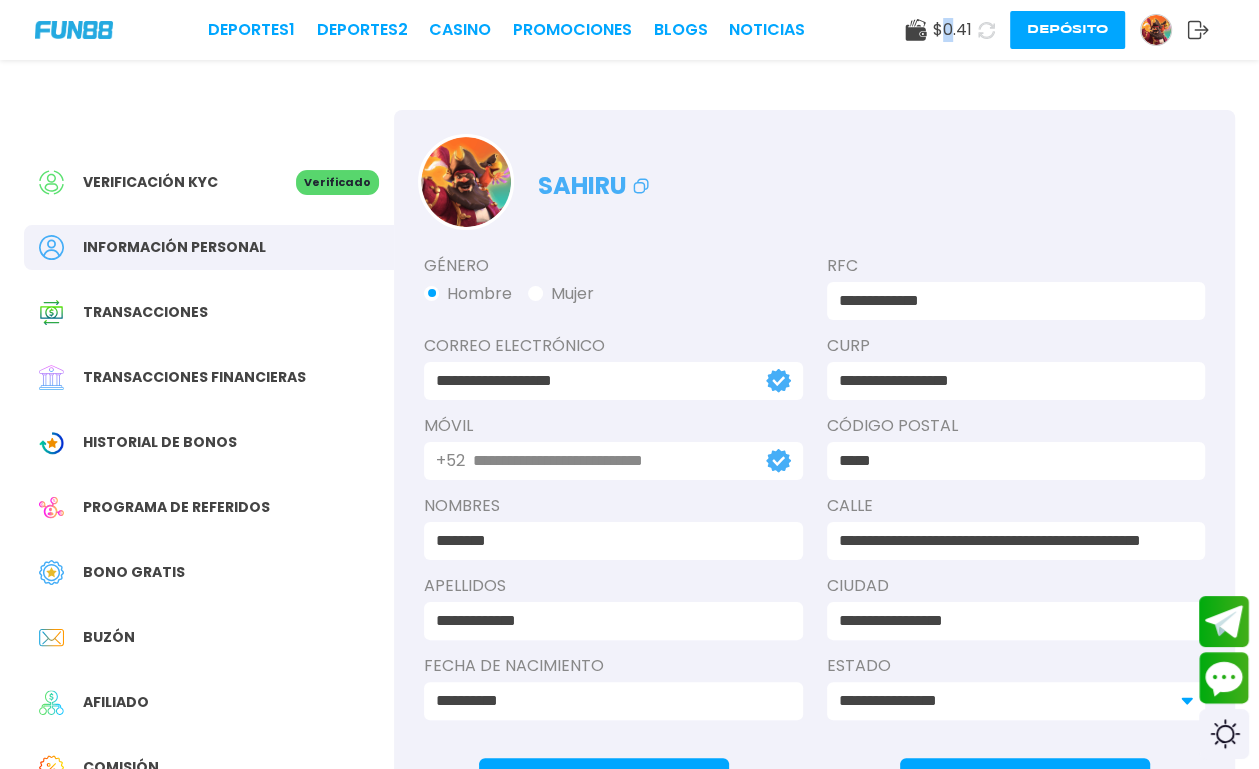 click on "$ 0.41" at bounding box center (952, 30) 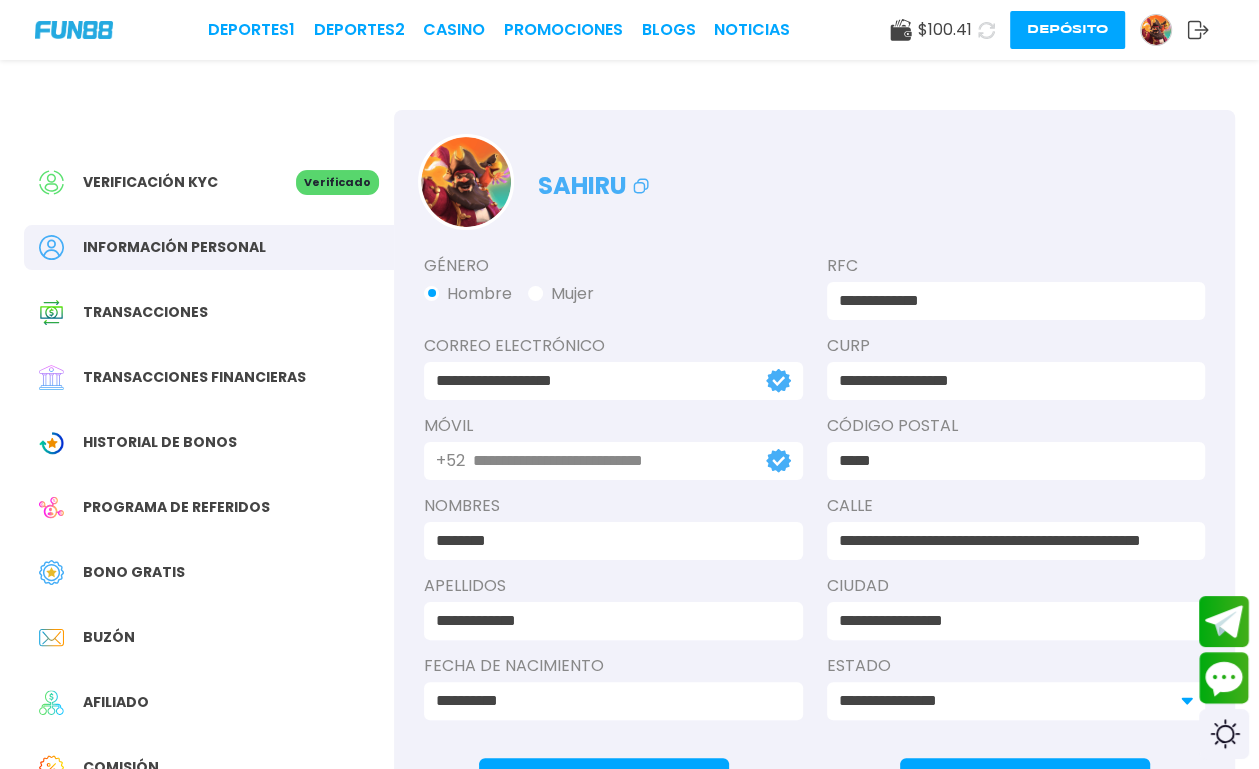 click 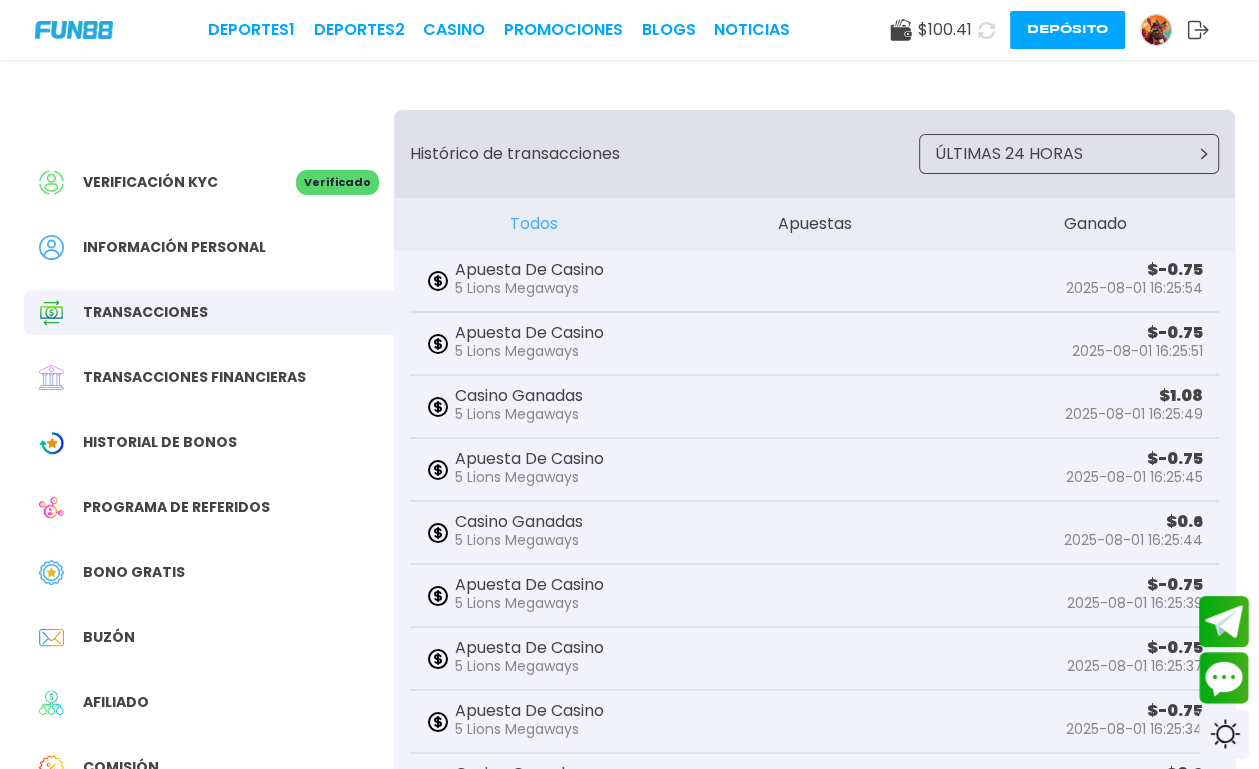 click on "Transacciones" at bounding box center [145, 312] 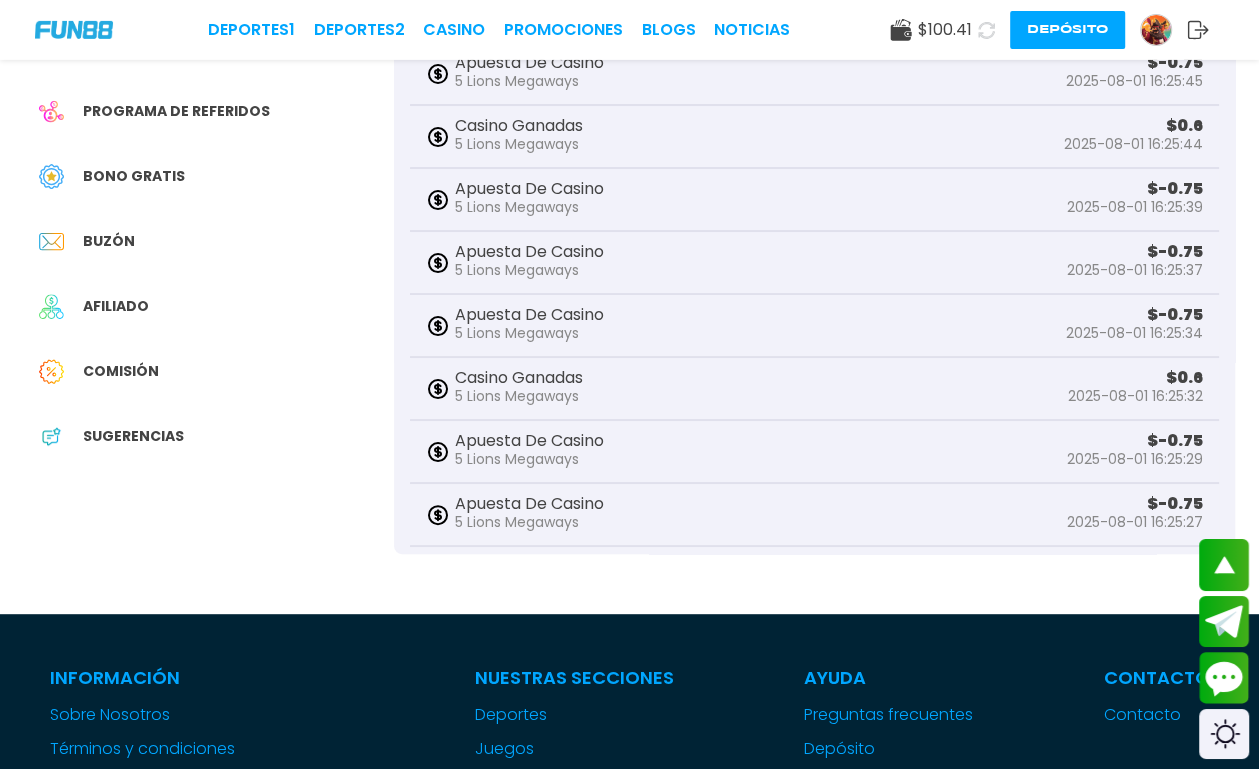scroll, scrollTop: 0, scrollLeft: 0, axis: both 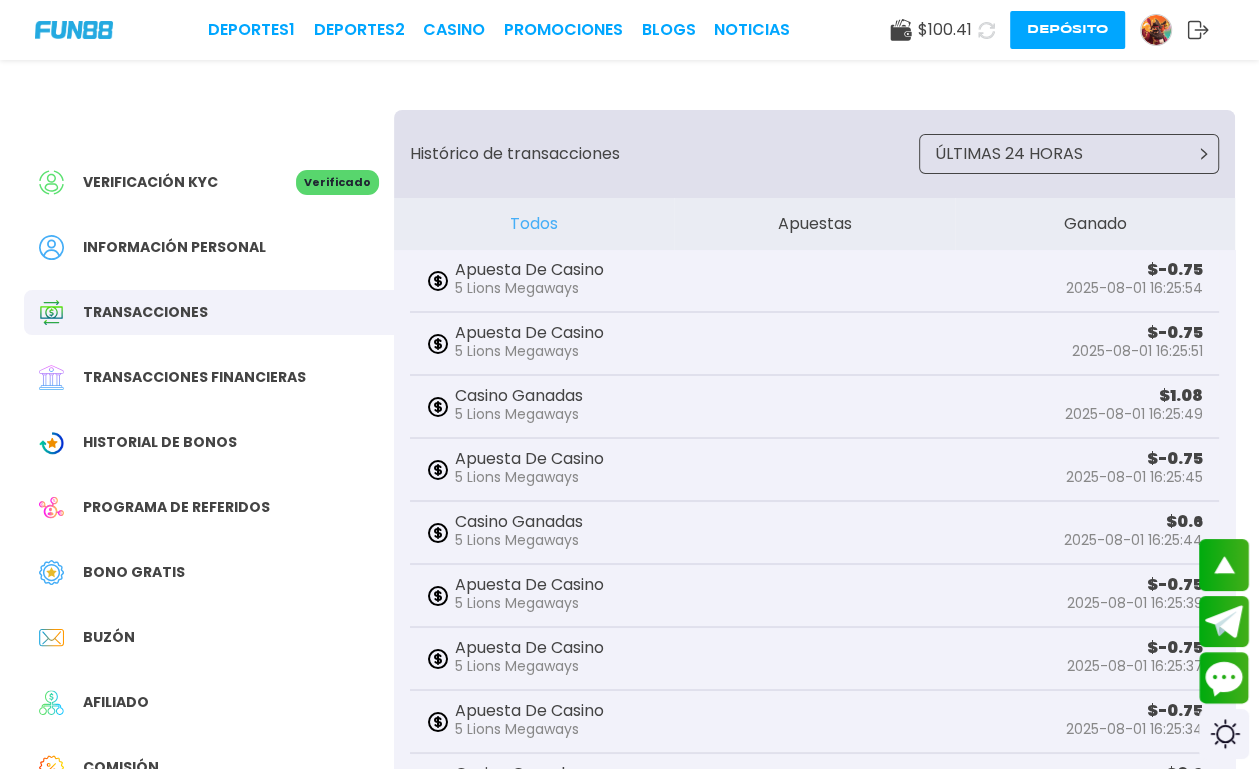 click on "Transacciones financieras" at bounding box center (194, 377) 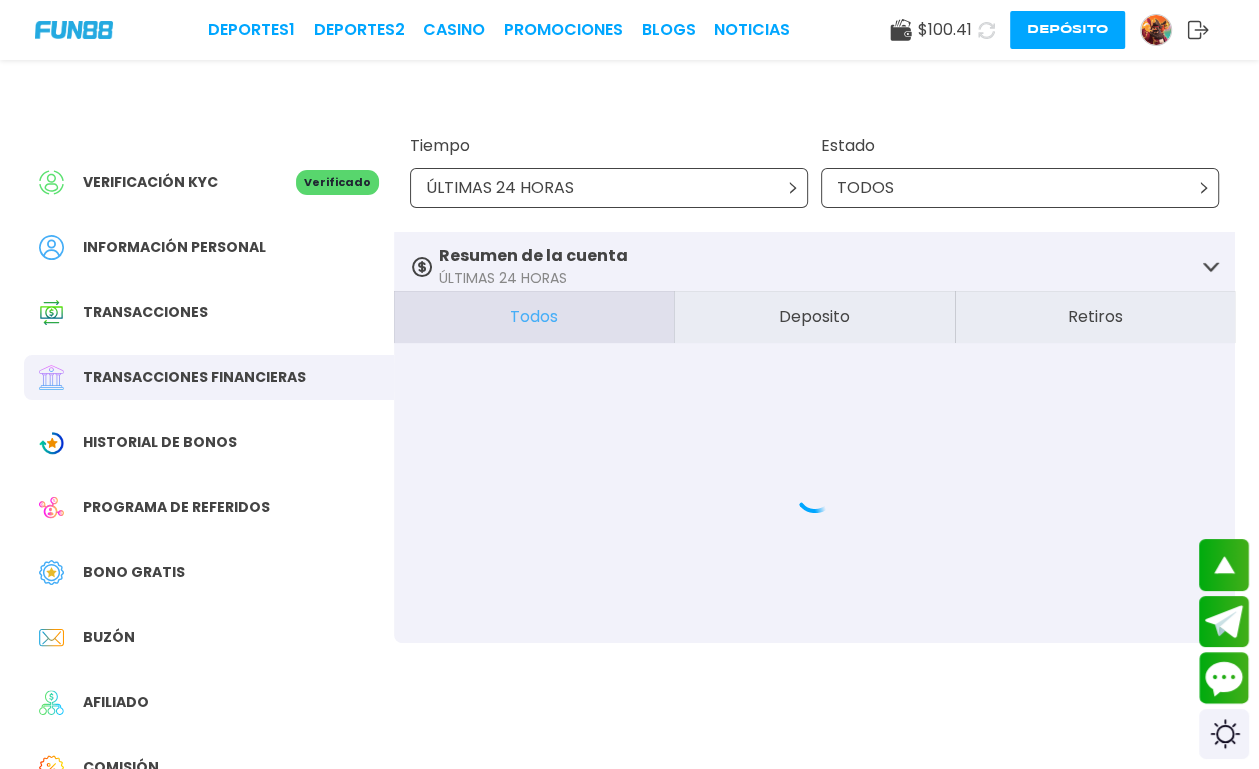 click on "Retiros" at bounding box center (1095, 317) 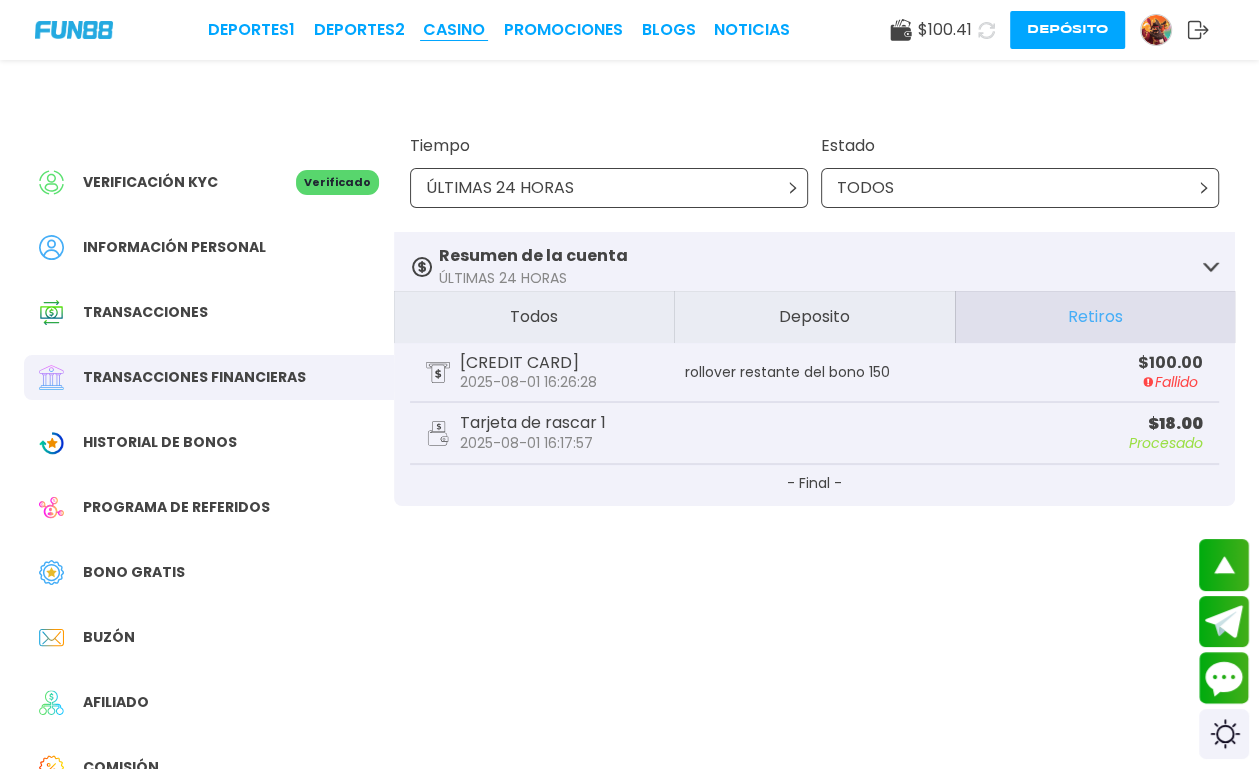 click on "CASINO" at bounding box center [454, 30] 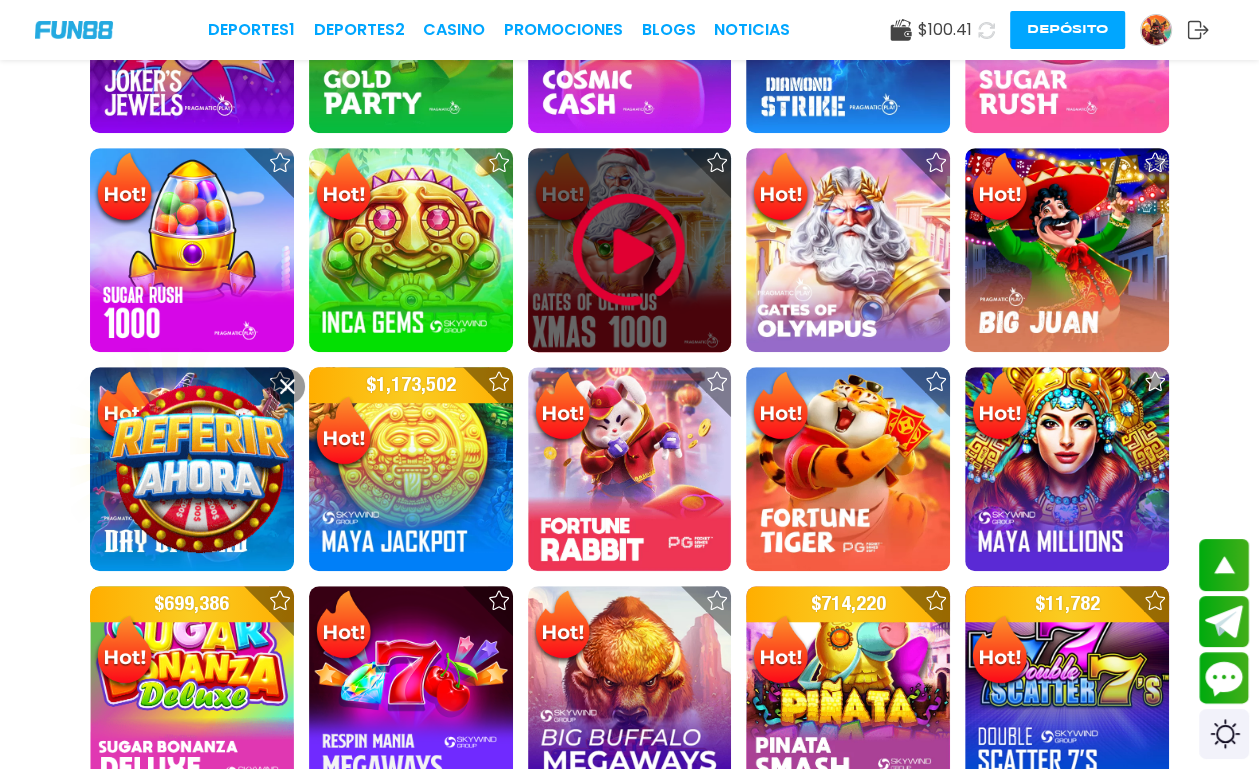 scroll, scrollTop: 315, scrollLeft: 0, axis: vertical 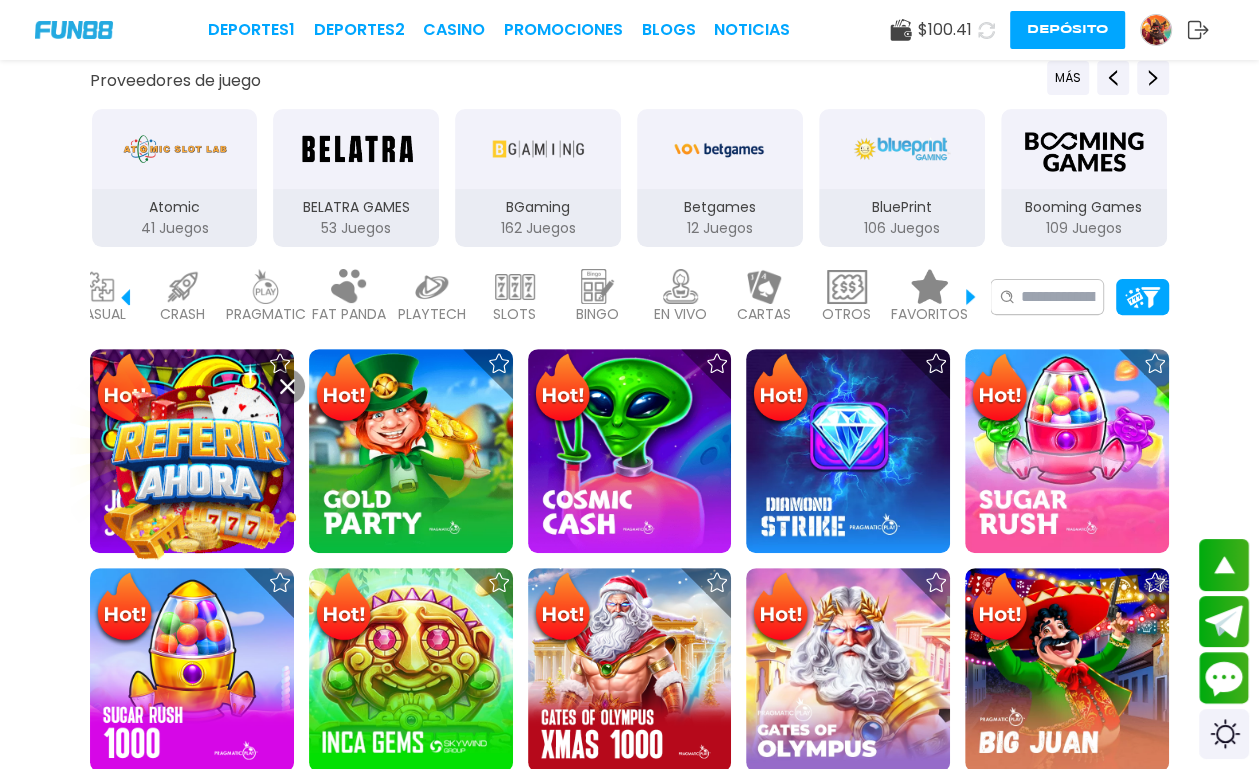 click on "FAVORITOS" at bounding box center (929, 314) 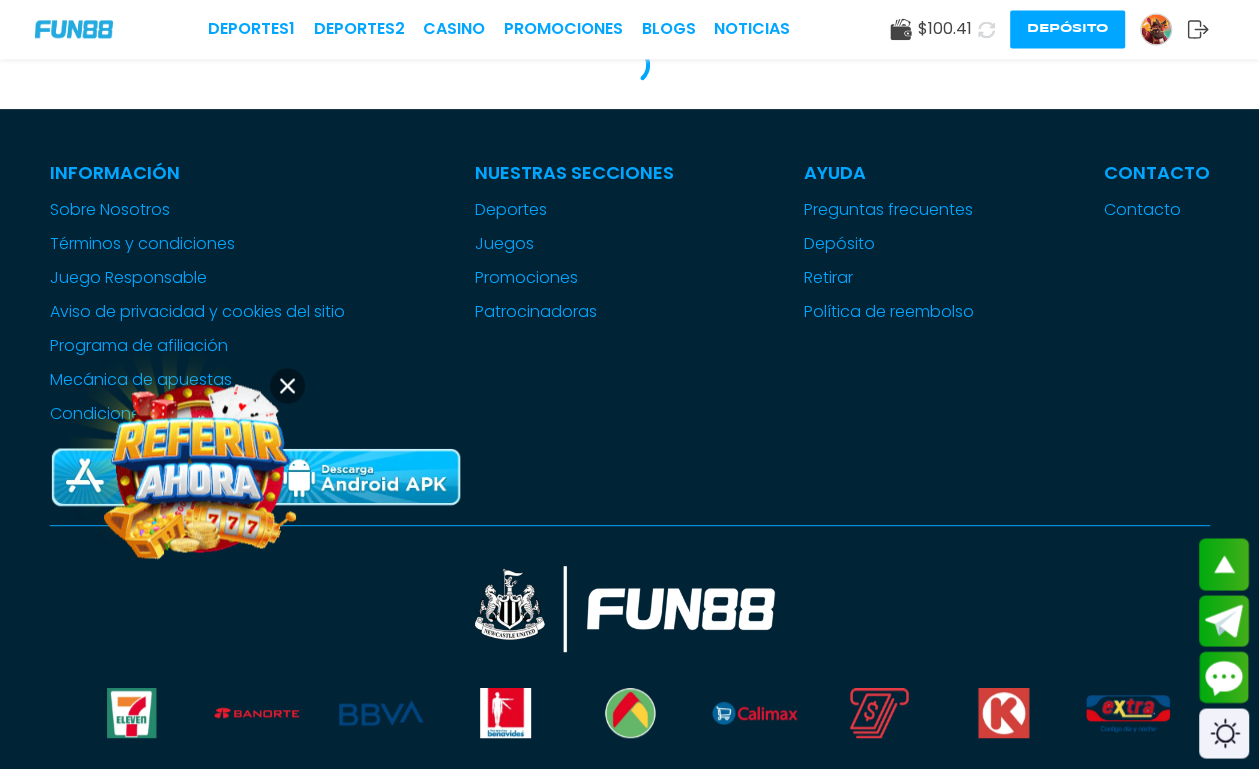 scroll, scrollTop: 420, scrollLeft: 0, axis: vertical 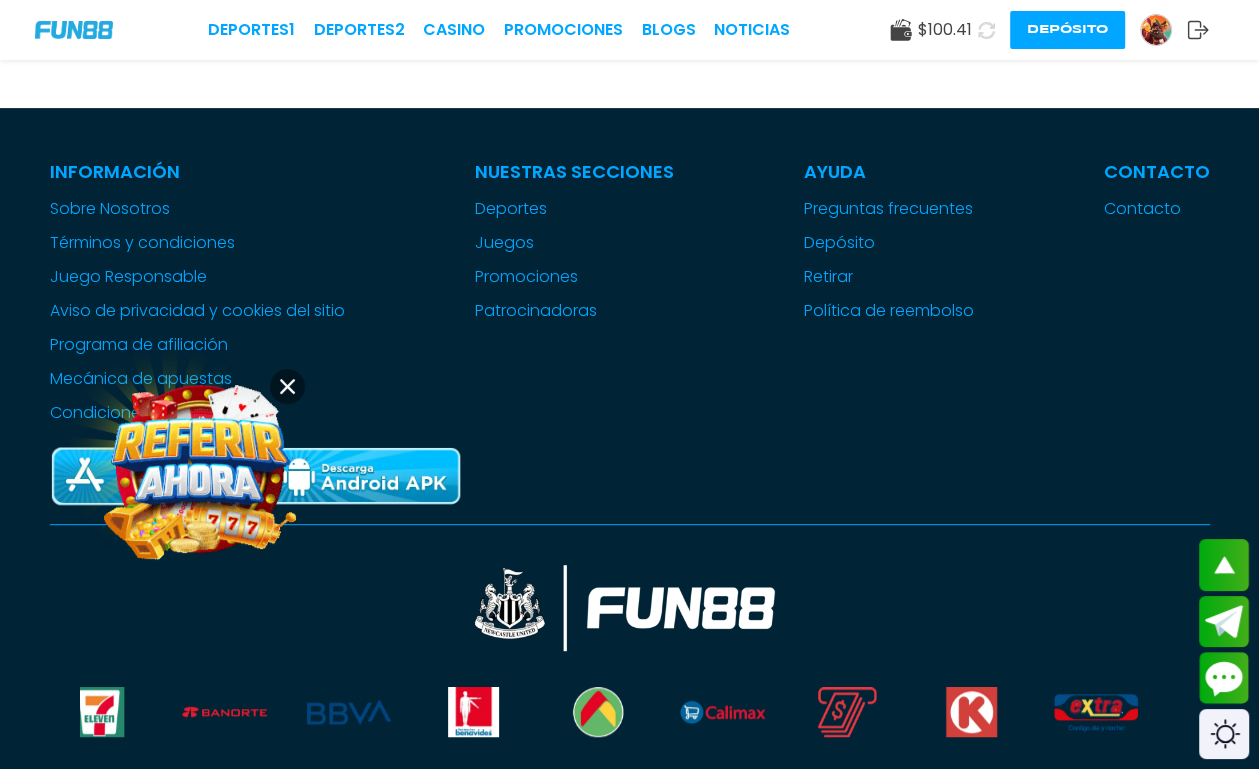 click 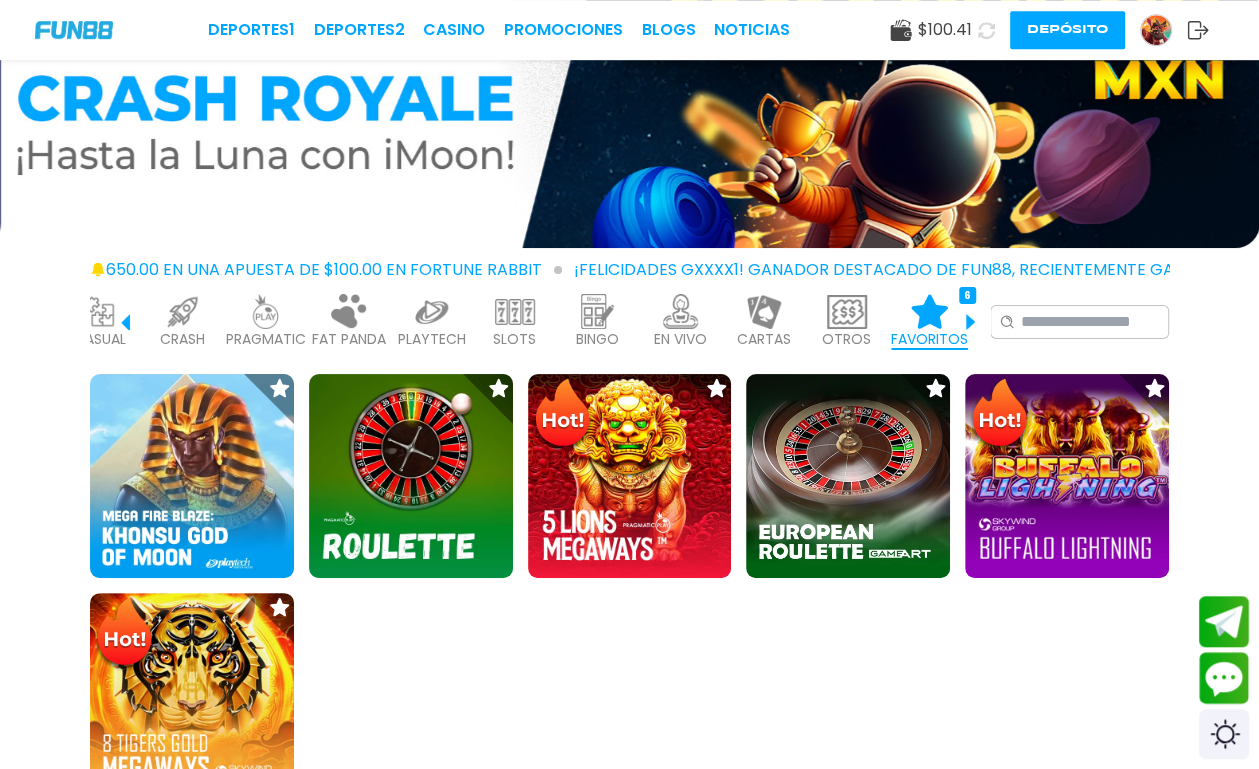 scroll, scrollTop: 128, scrollLeft: 0, axis: vertical 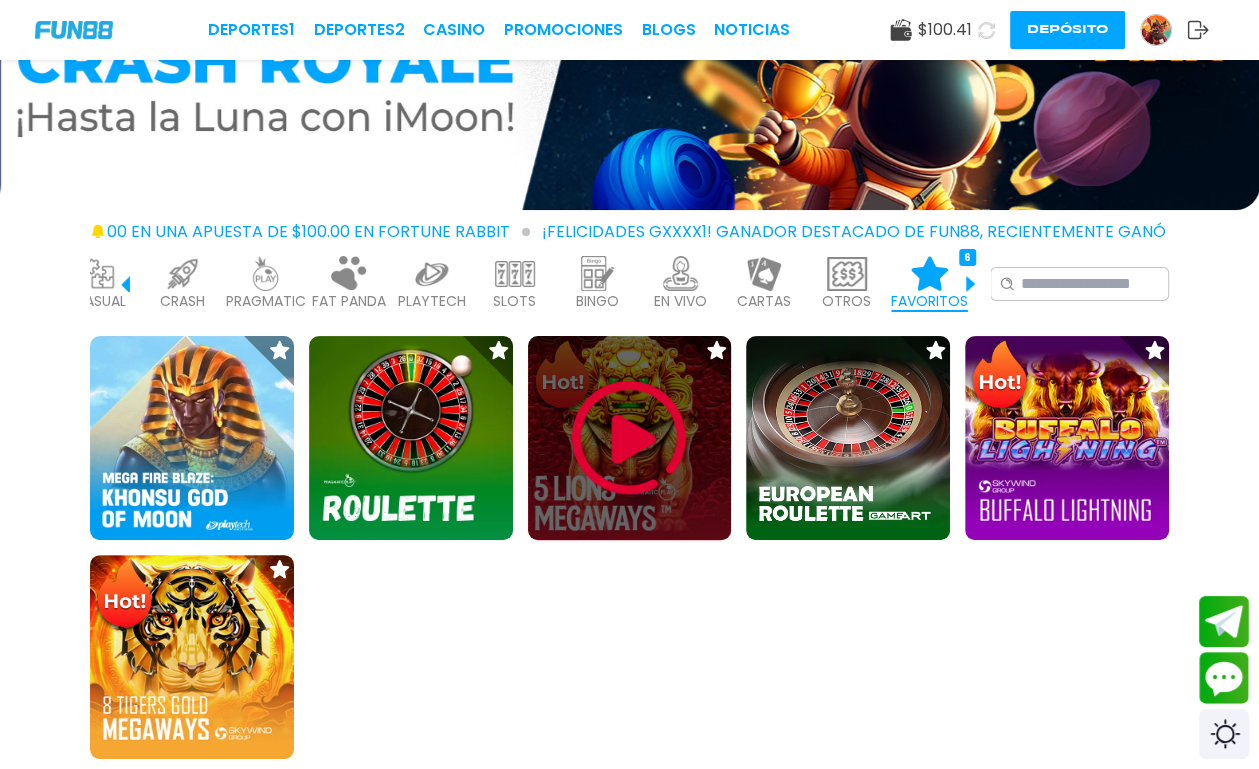 click at bounding box center [629, 438] 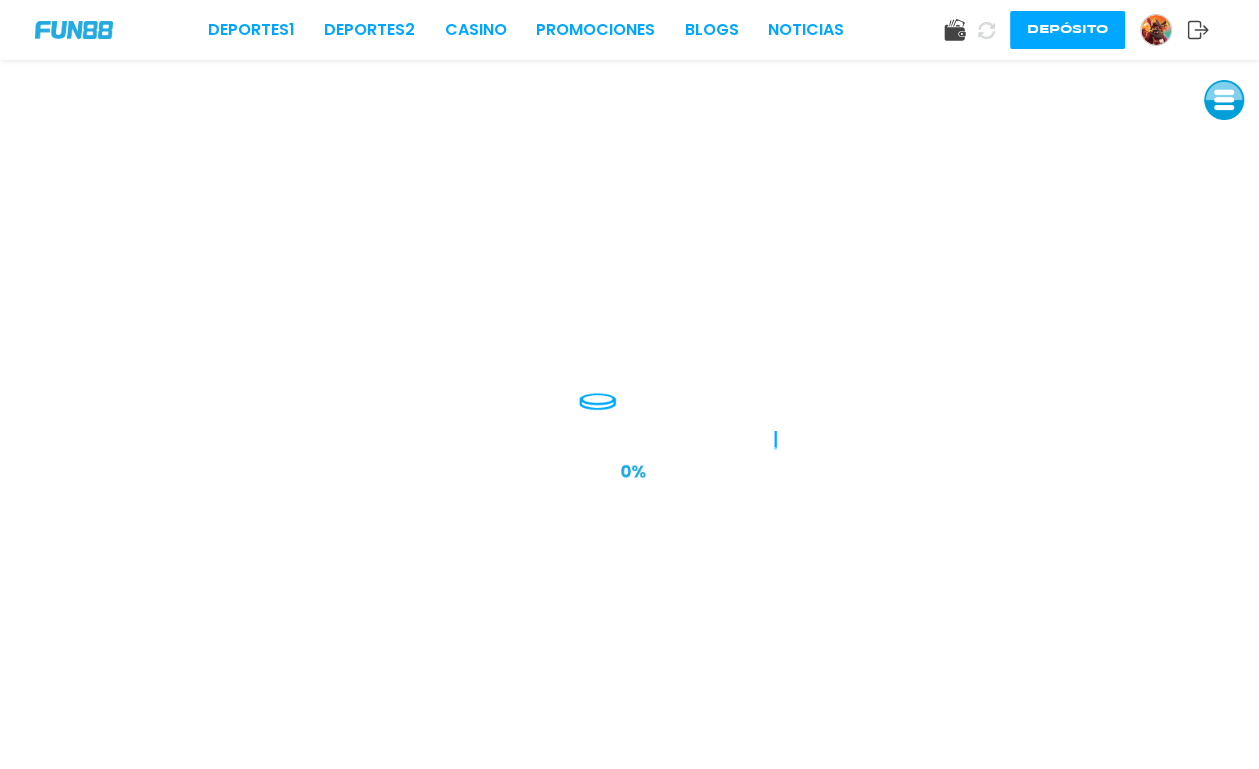 scroll, scrollTop: 0, scrollLeft: 0, axis: both 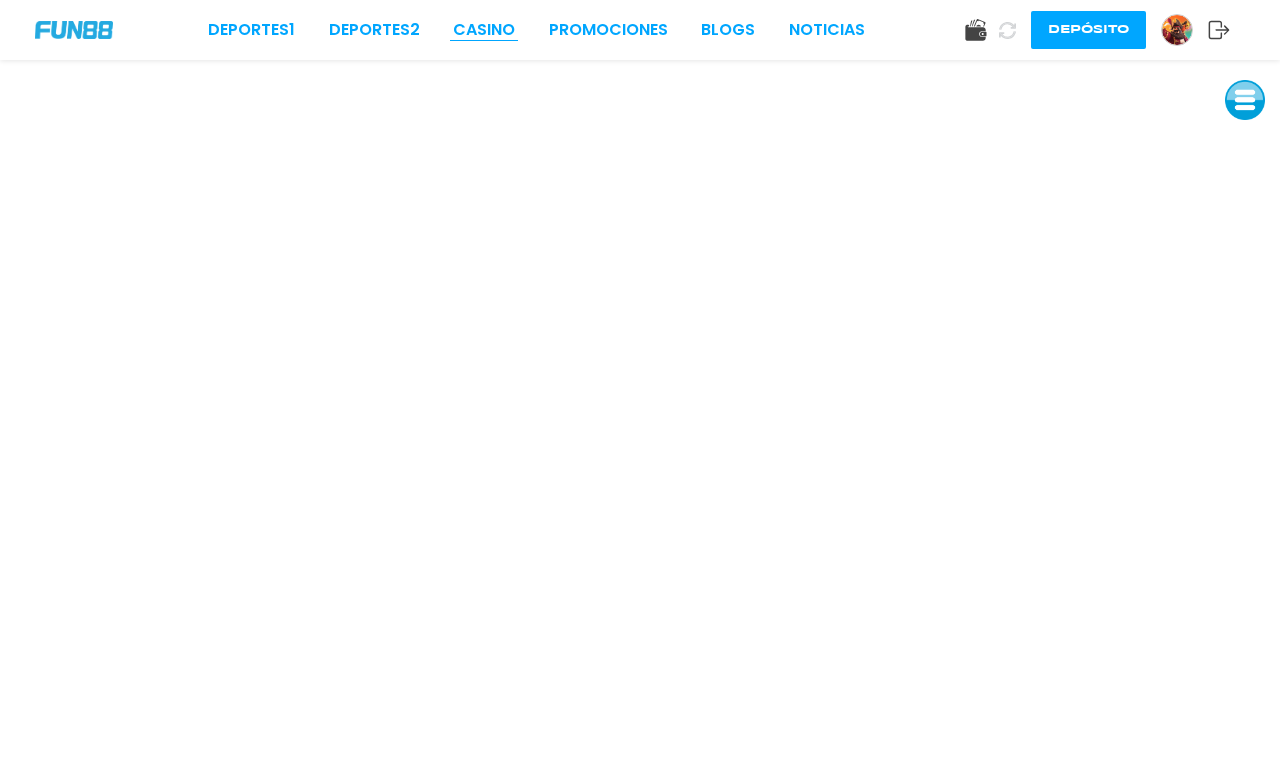 click on "CASINO" at bounding box center [484, 30] 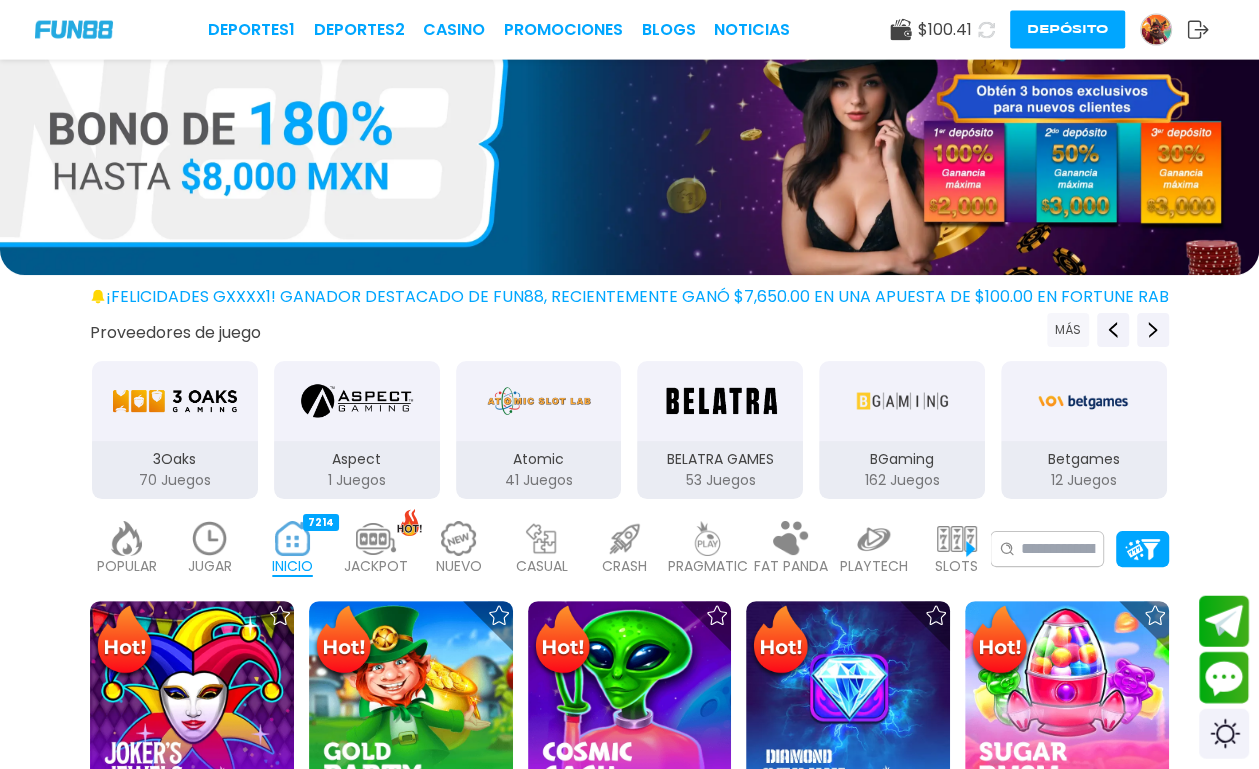 scroll, scrollTop: 315, scrollLeft: 0, axis: vertical 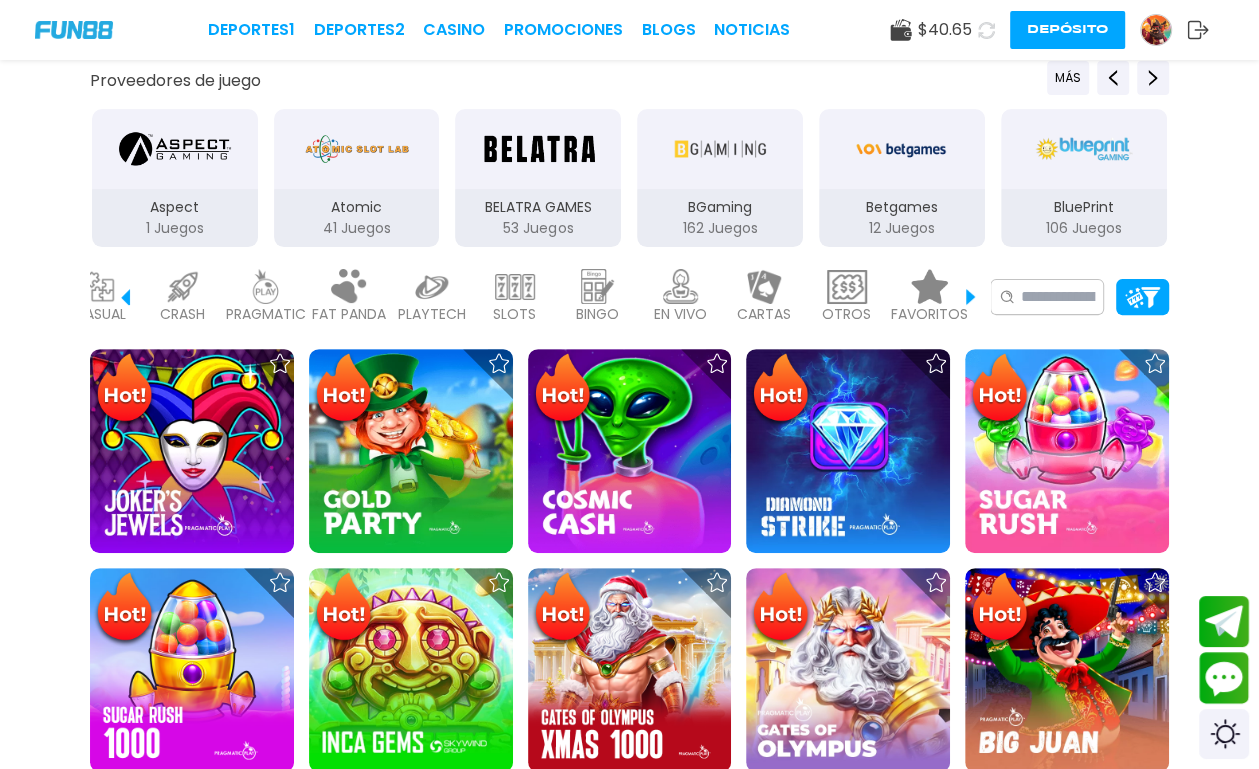 click at bounding box center [930, 286] 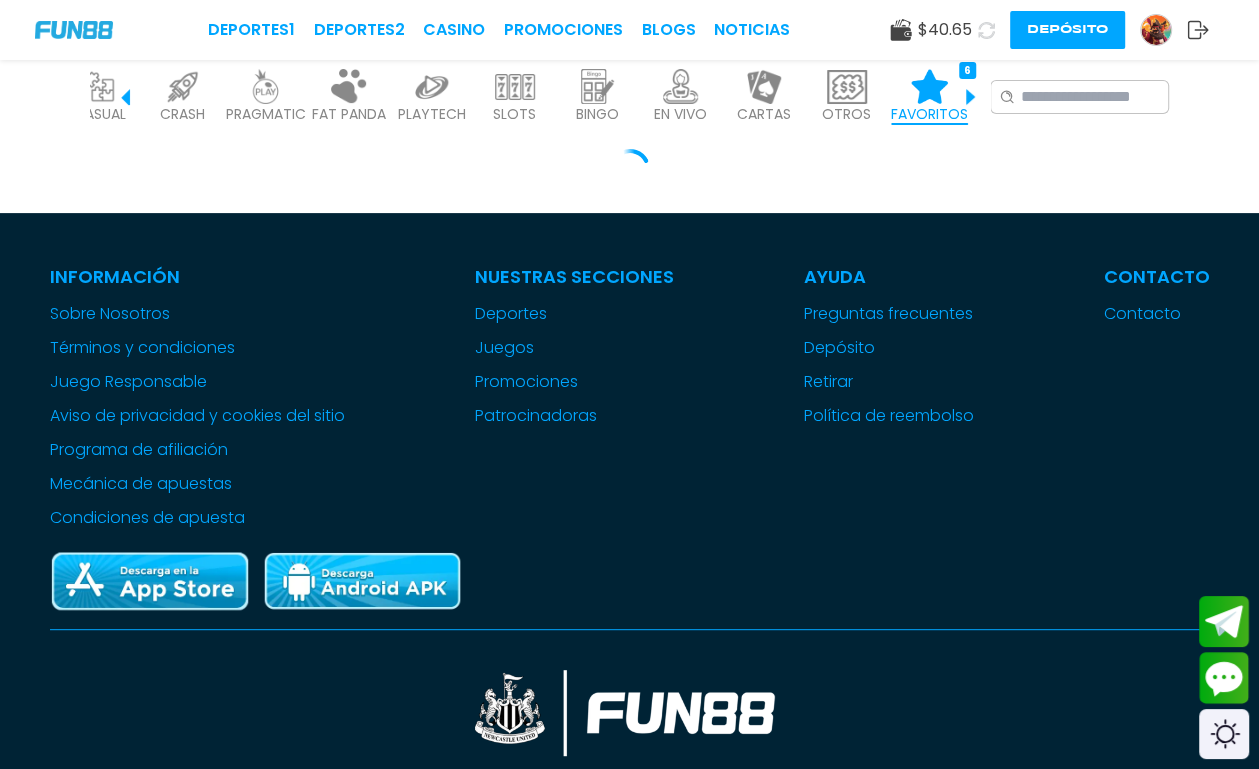 click on "$ 40.65" at bounding box center (945, 30) 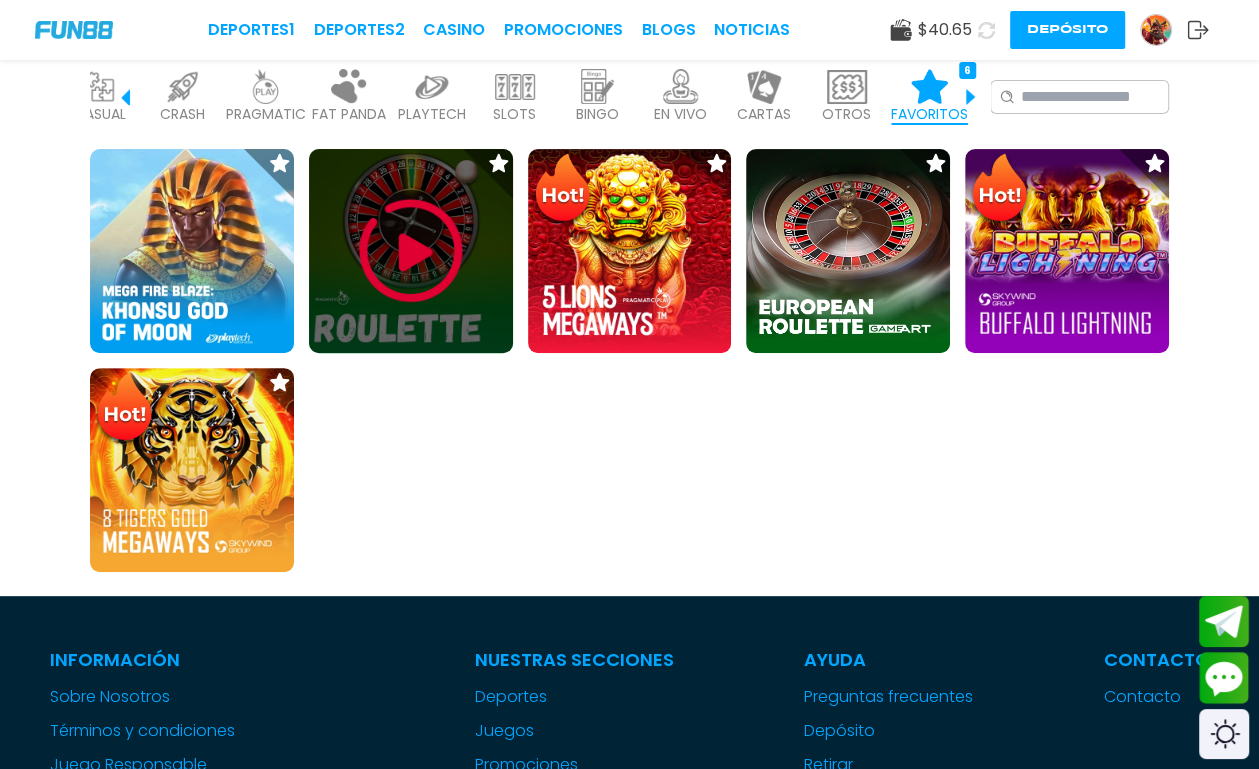click at bounding box center [411, 251] 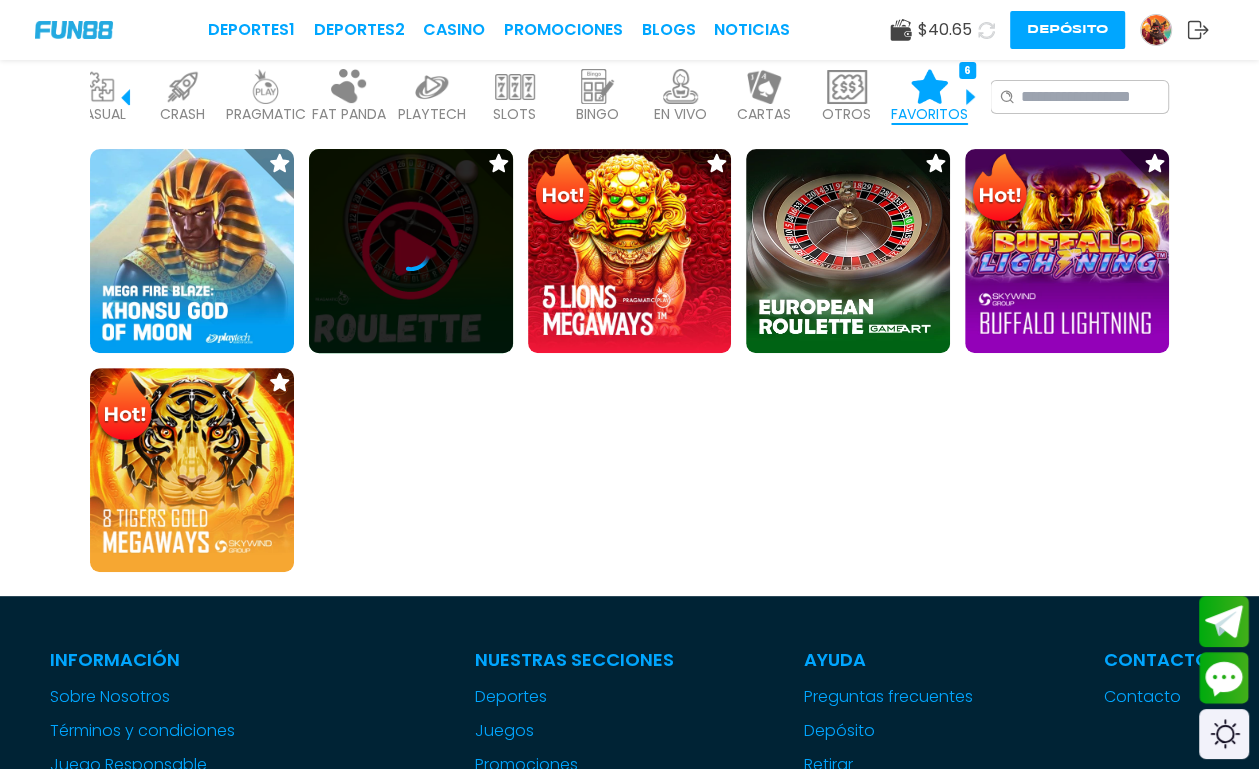 click at bounding box center [411, 251] 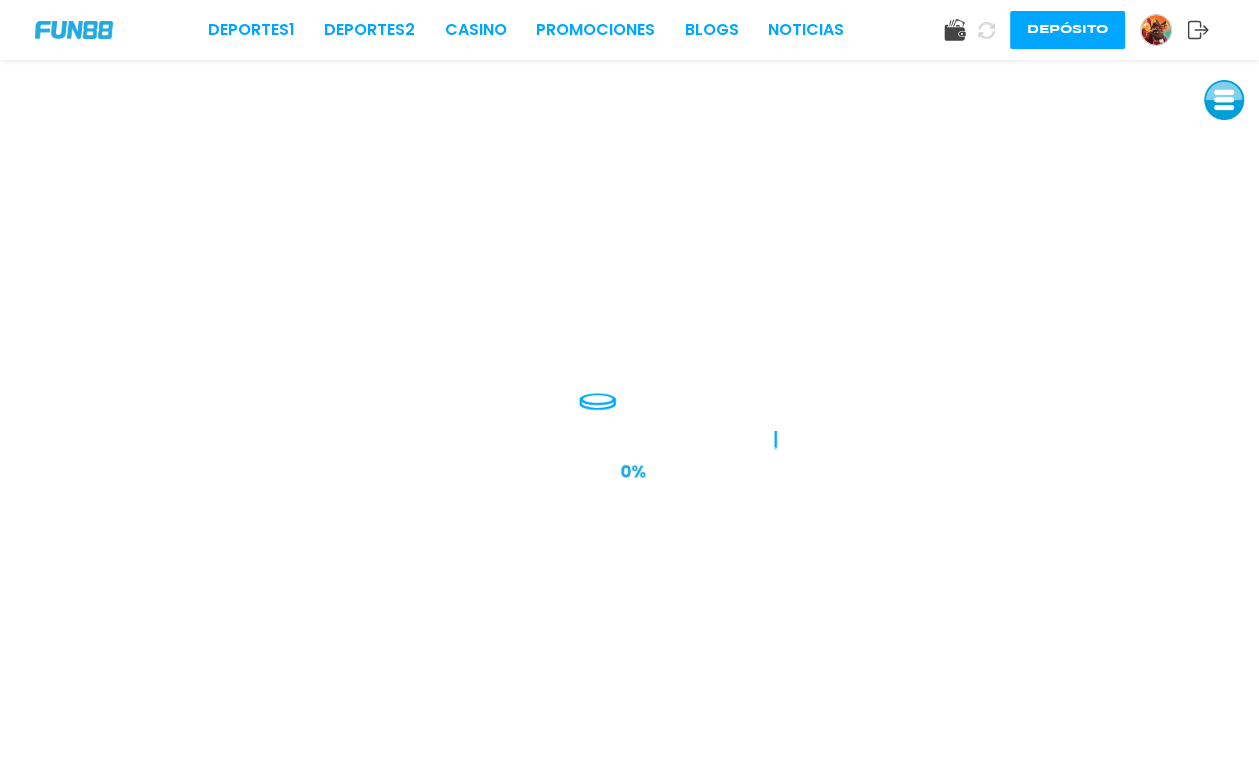 scroll, scrollTop: 0, scrollLeft: 0, axis: both 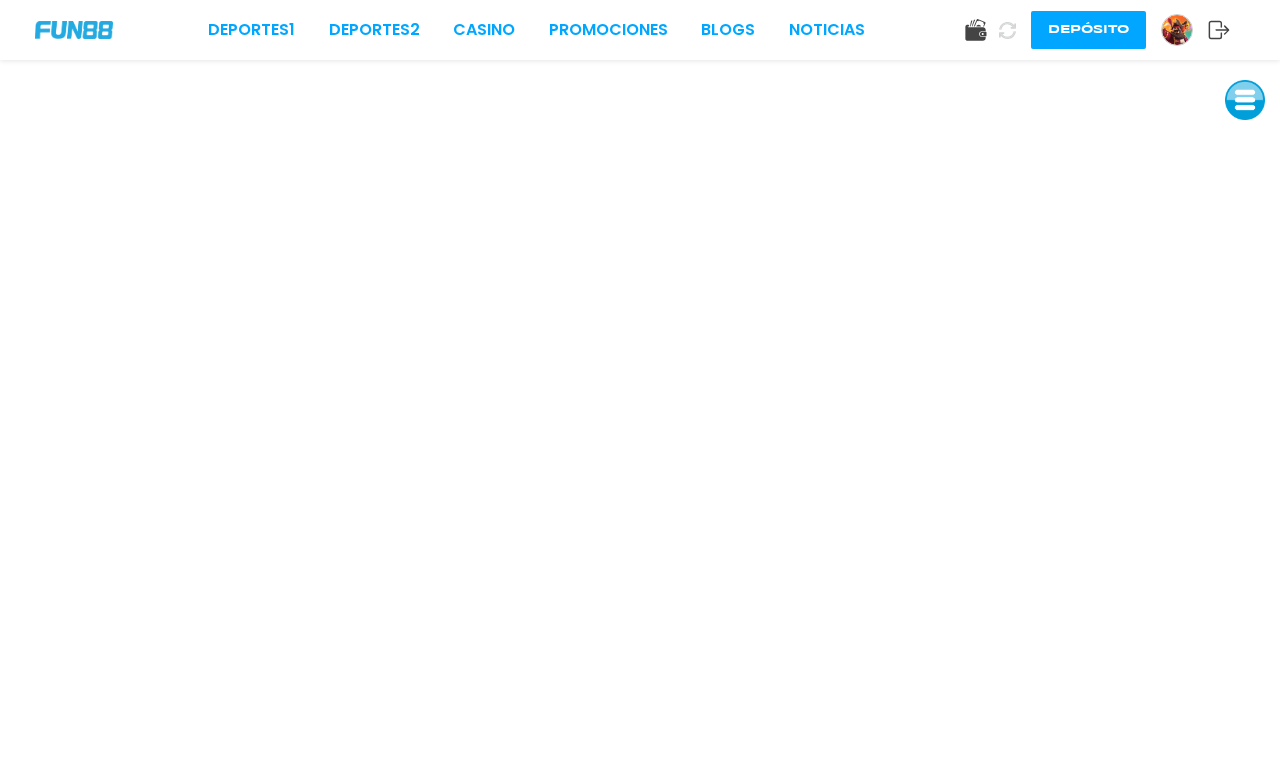 click 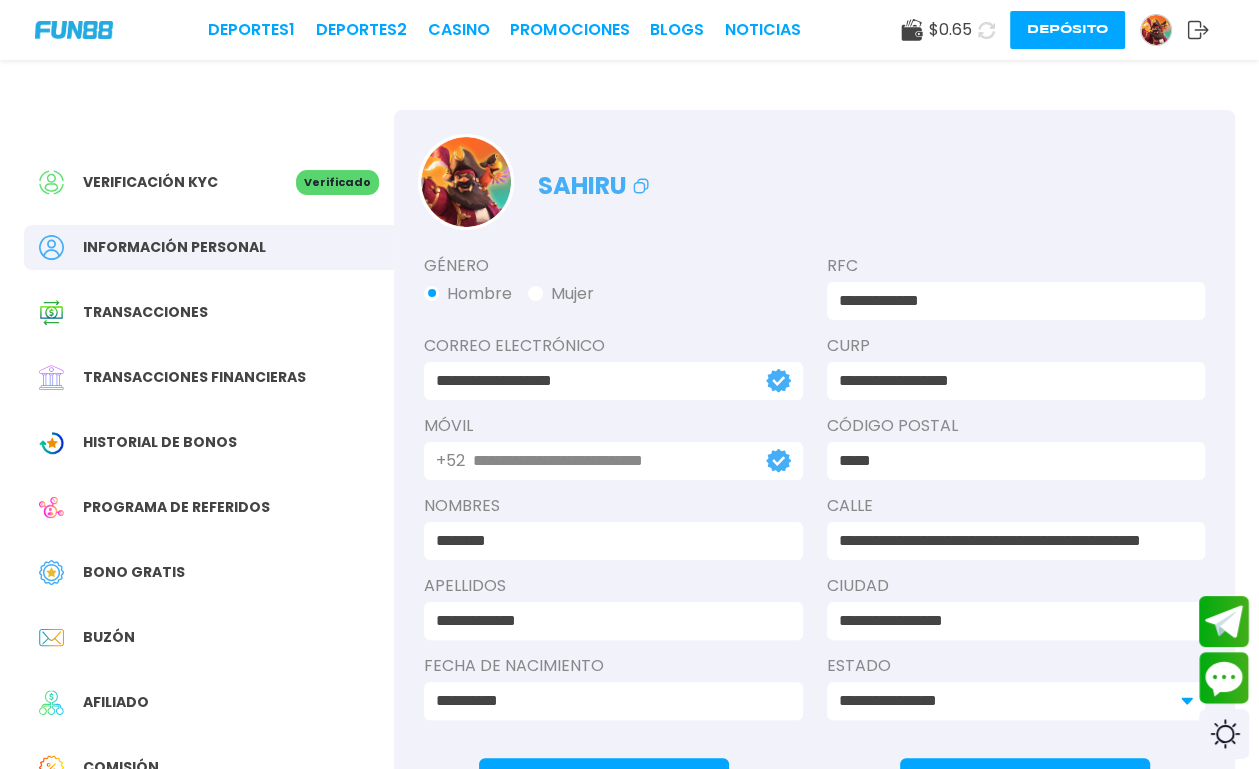 click on "Historial de Bonos" at bounding box center (160, 442) 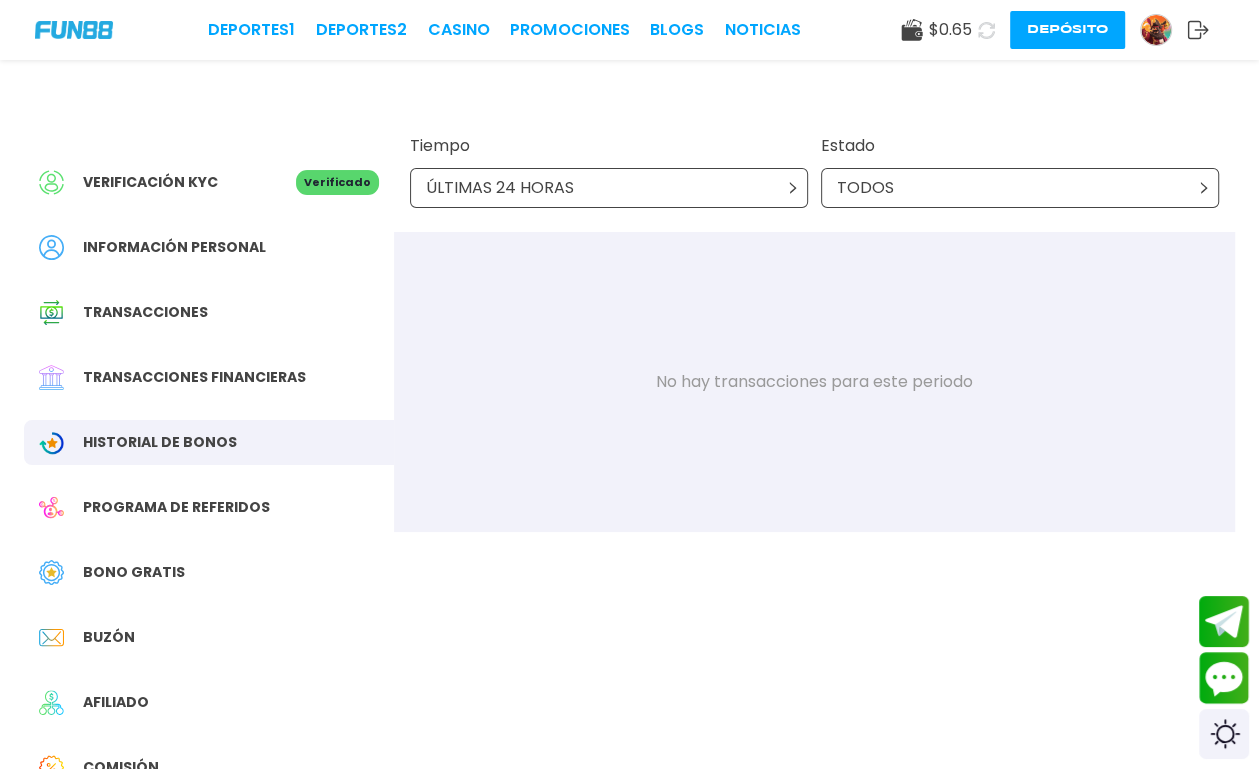 click on "Bono Gratis" at bounding box center (134, 572) 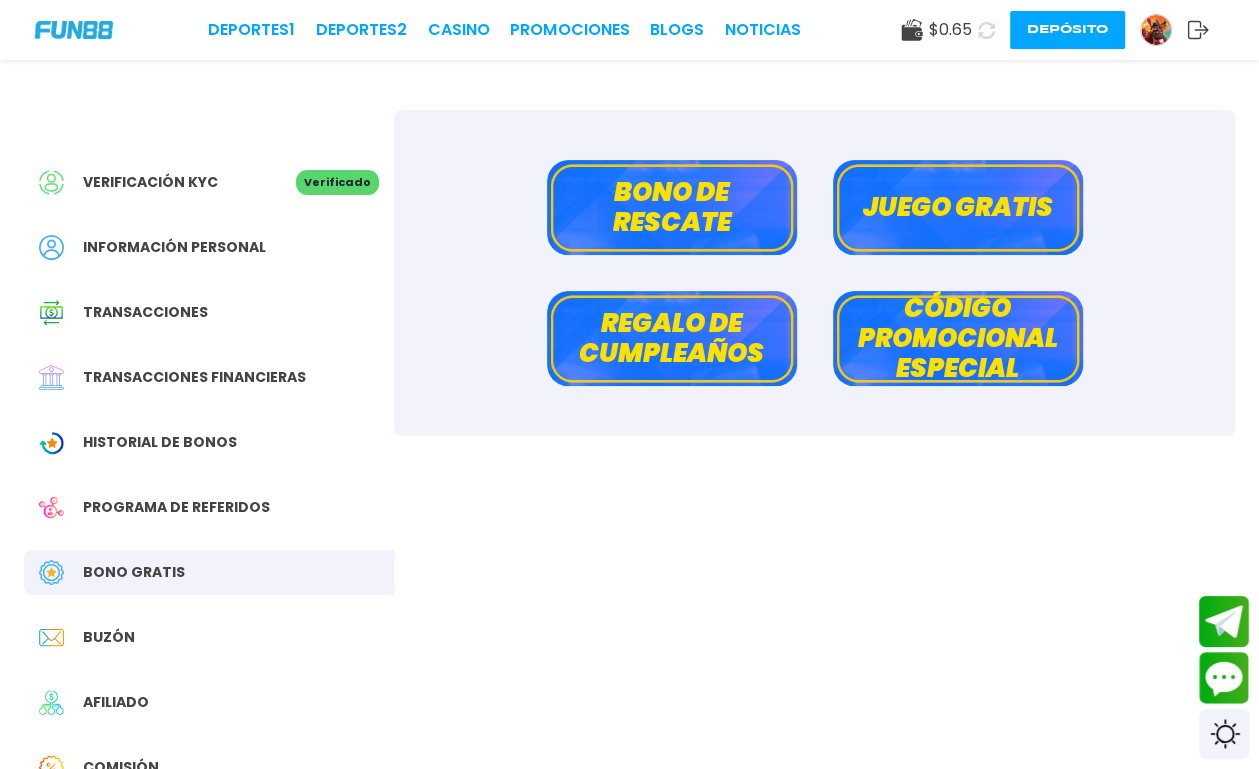 click on "Bono de rescate" at bounding box center (672, 207) 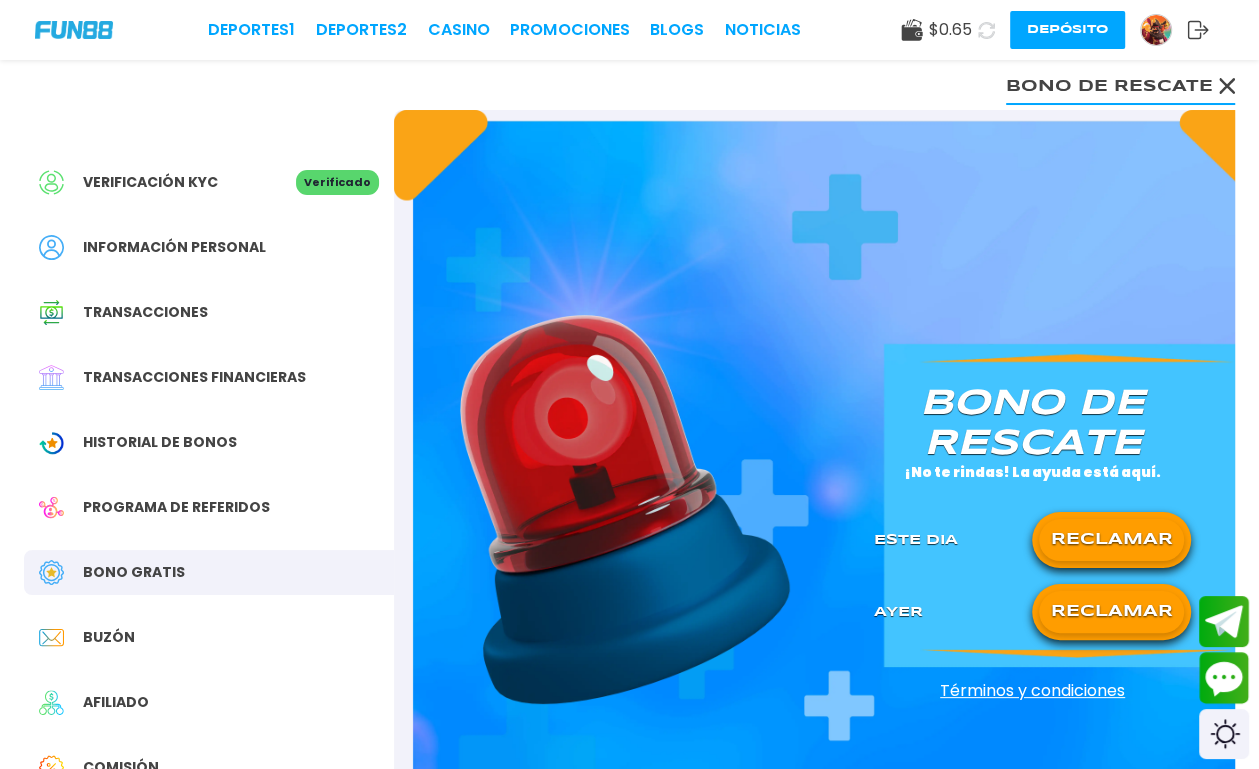 click on "RECLAMAR" at bounding box center [1111, 540] 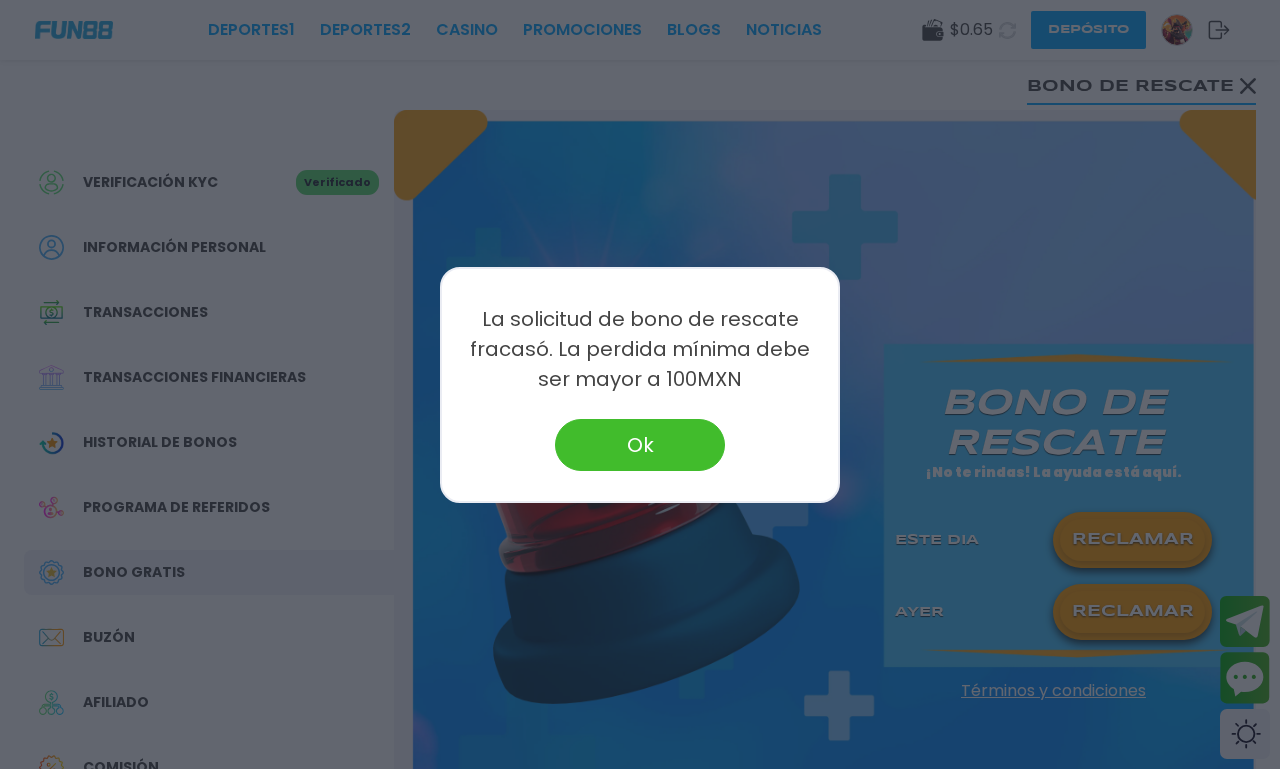 click on "Ok" at bounding box center [640, 445] 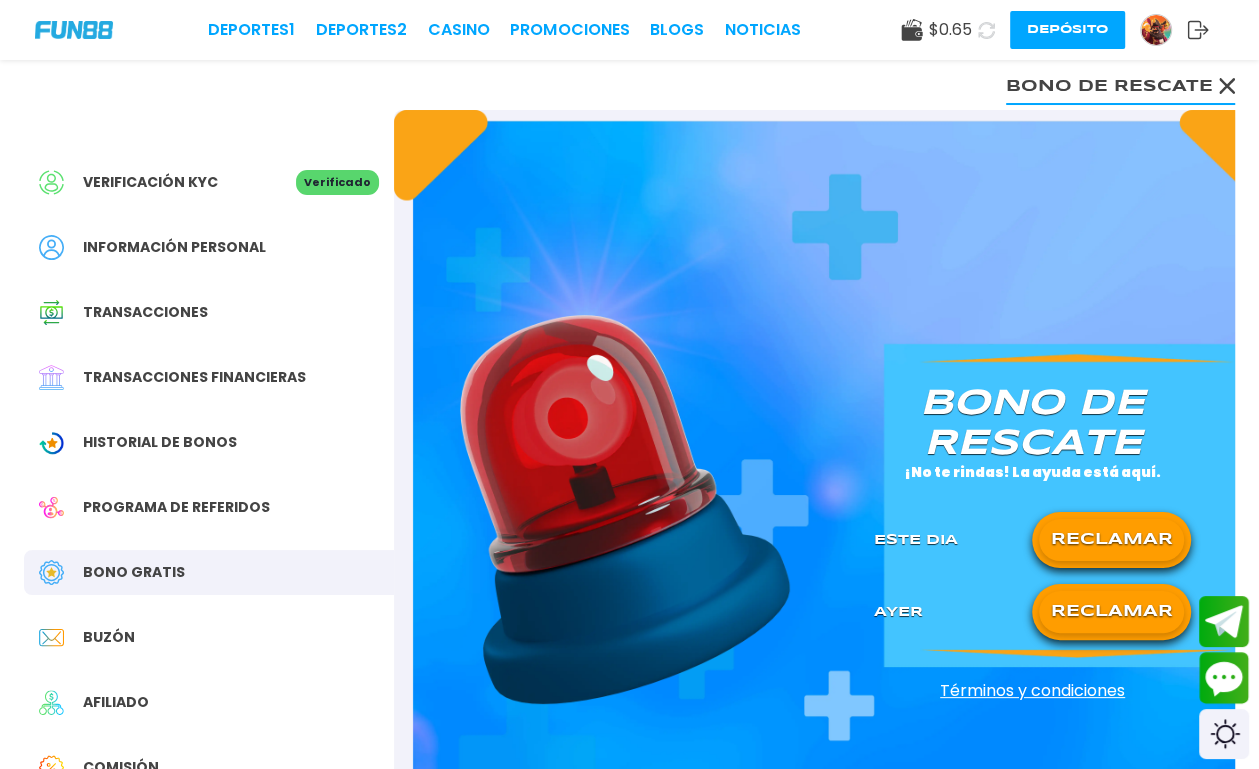 click on "RECLAMAR" at bounding box center (1111, 612) 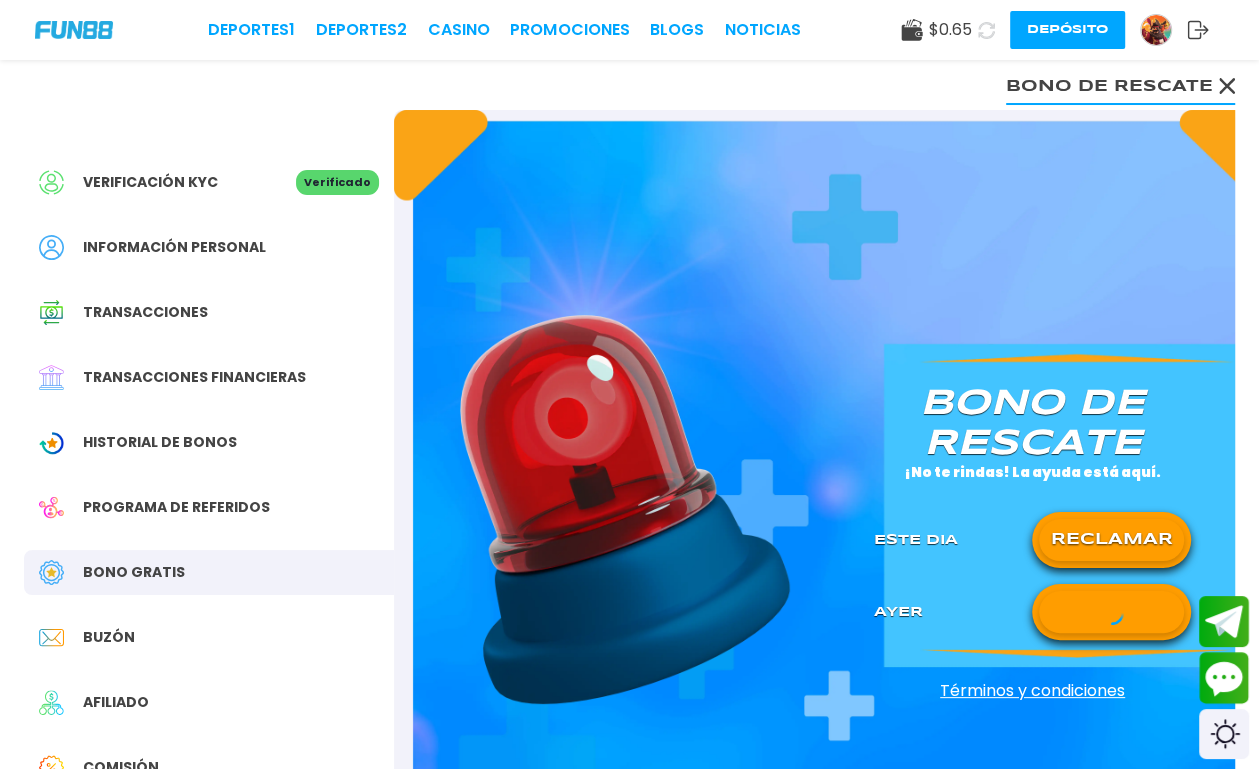 click on "Bono de rescate ¡No te rindas! La ayuda está aquí. Este Dia RECLAMAR Ayer Términos y condiciones" at bounding box center [814, 499] 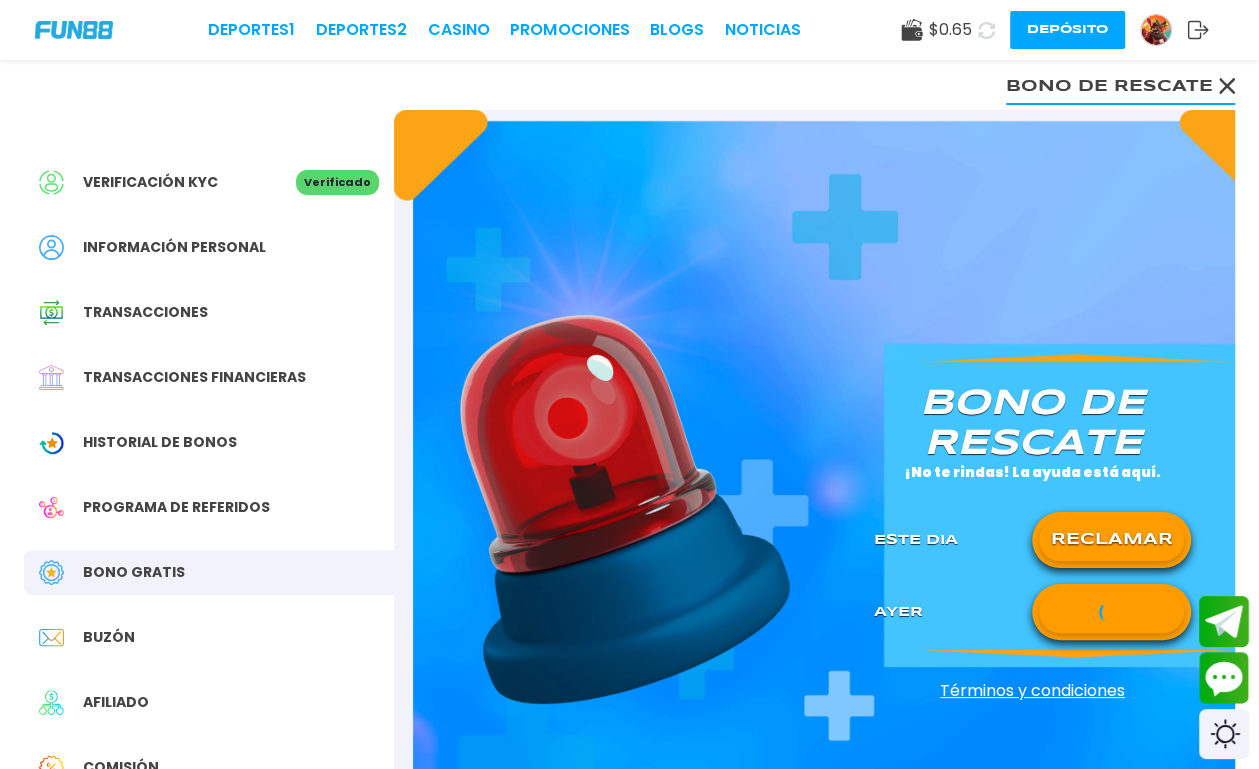 click 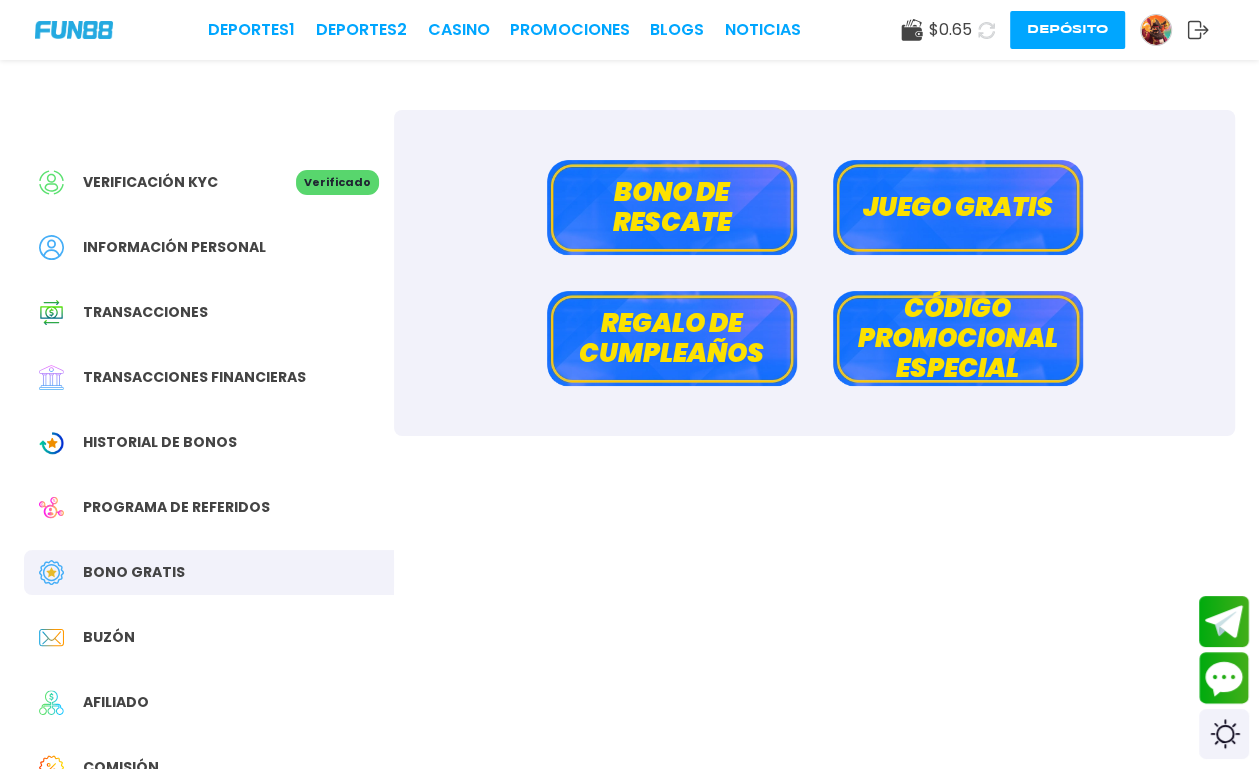 click 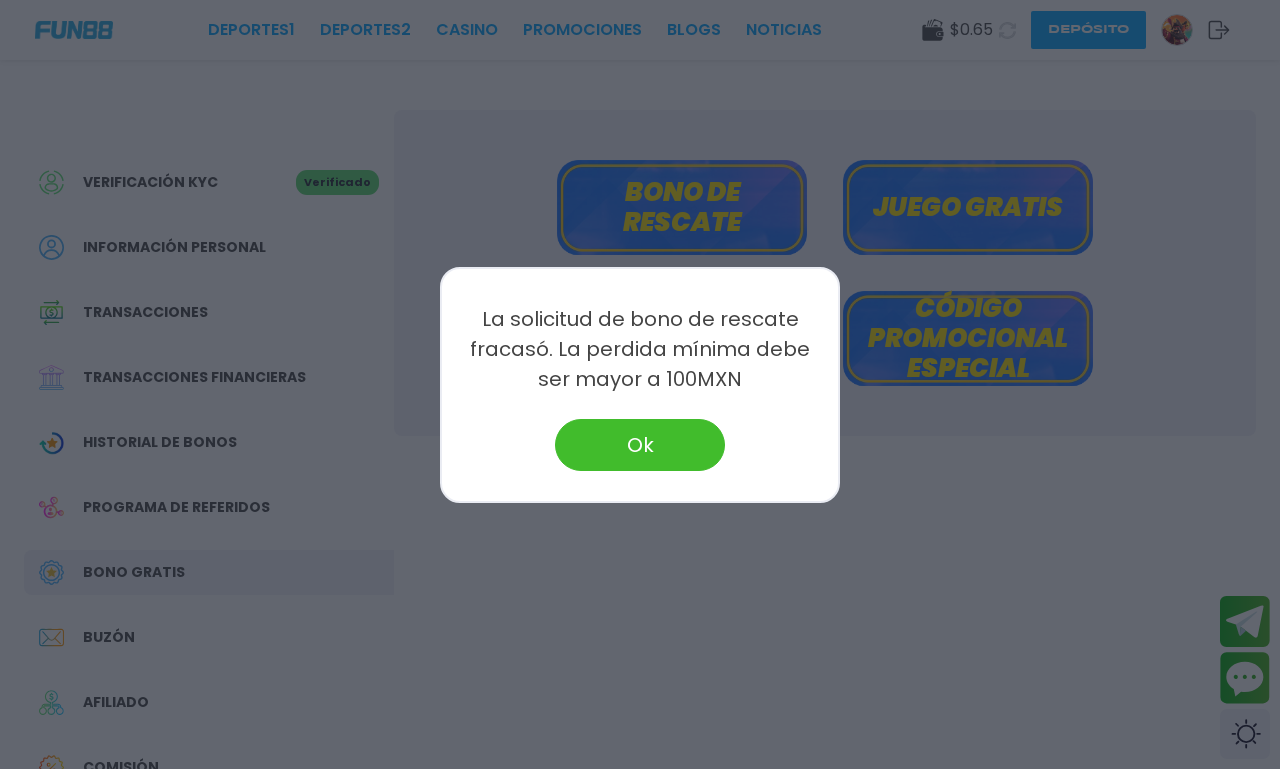 click on "Ok" at bounding box center [640, 445] 